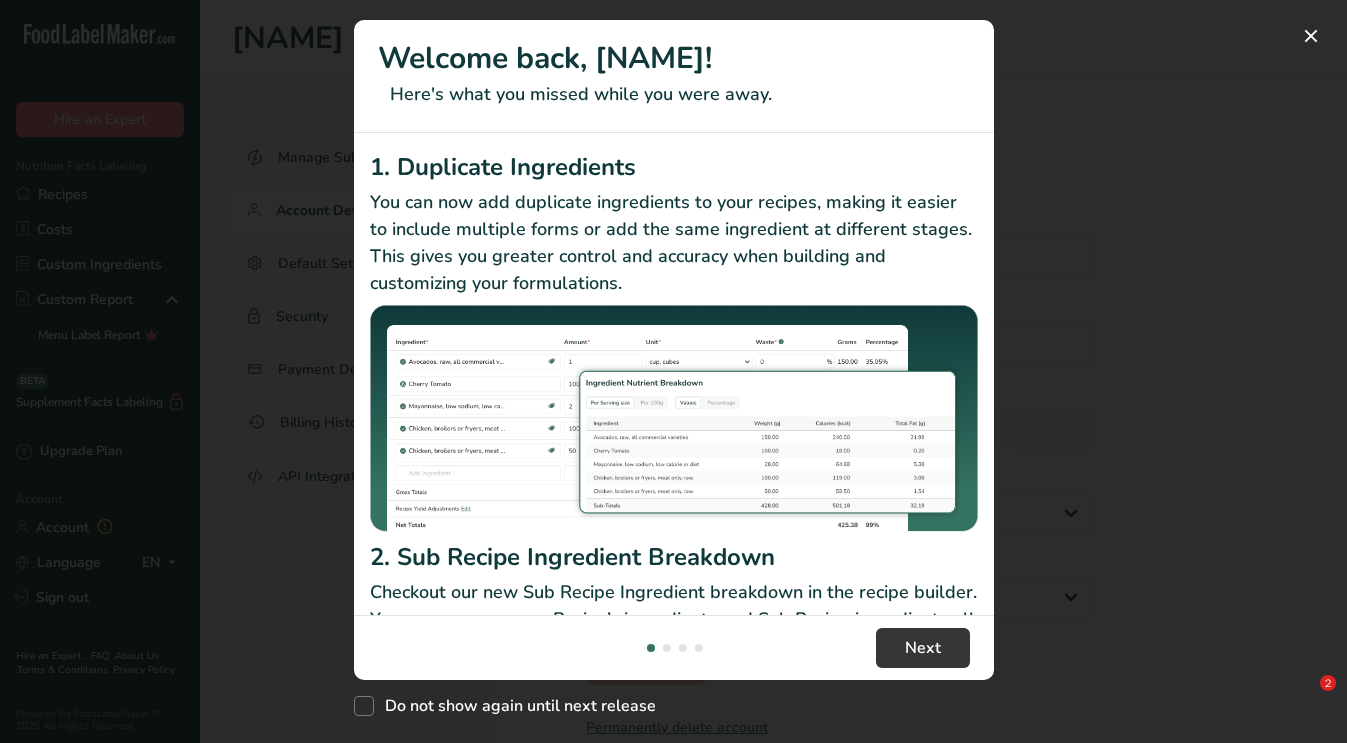 select on "3" 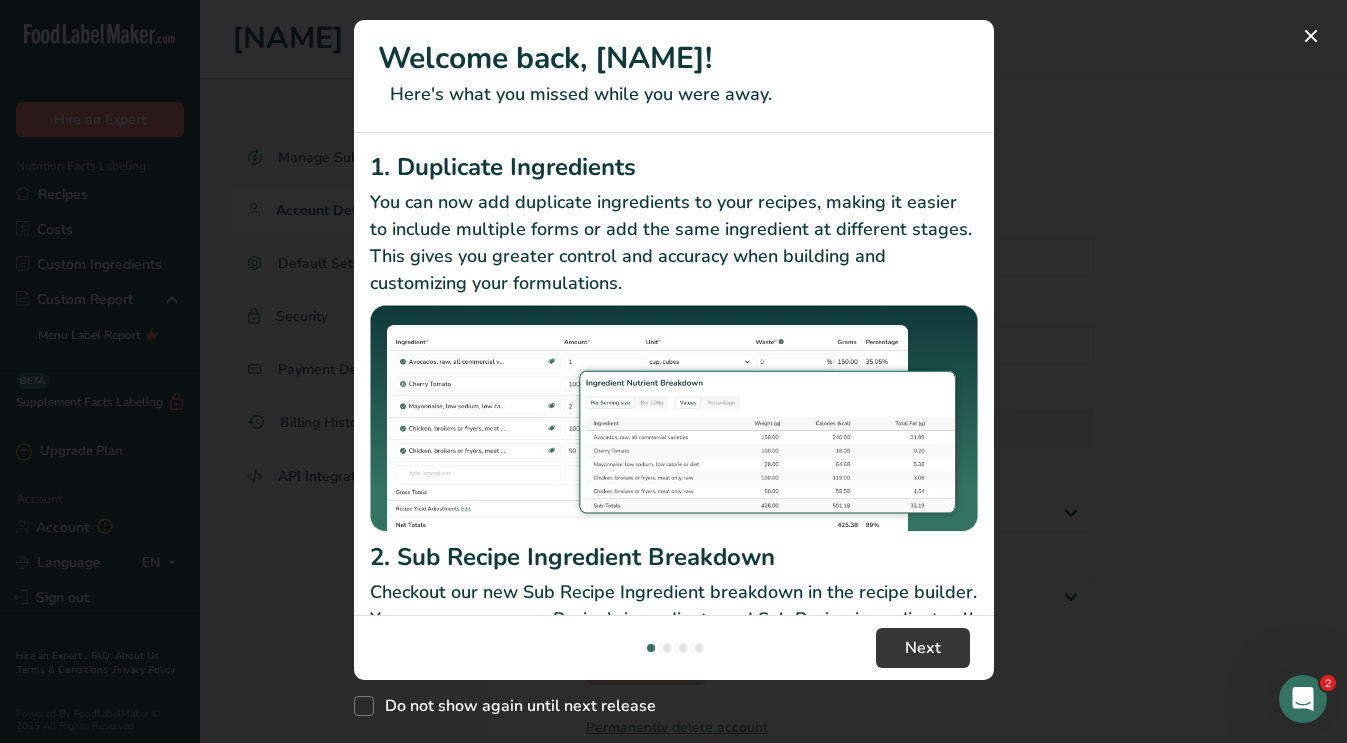 scroll, scrollTop: 0, scrollLeft: 0, axis: both 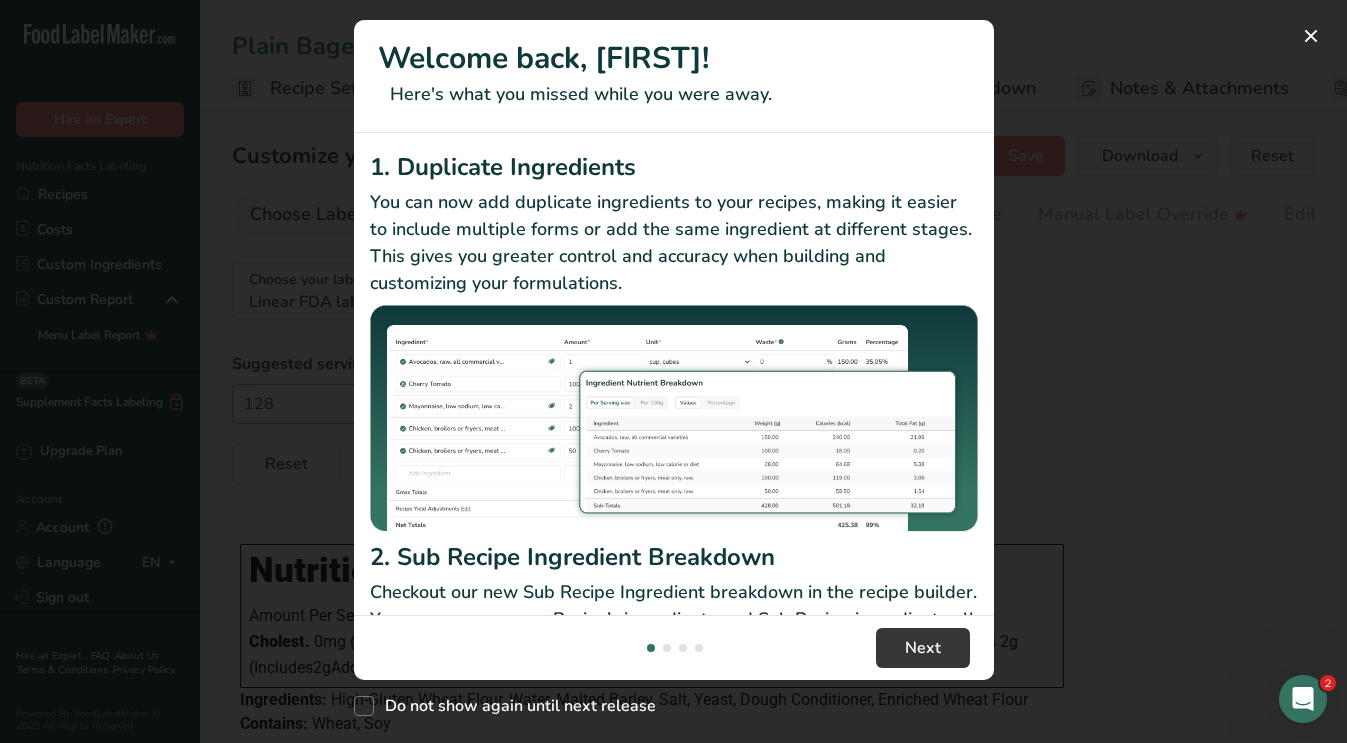 click 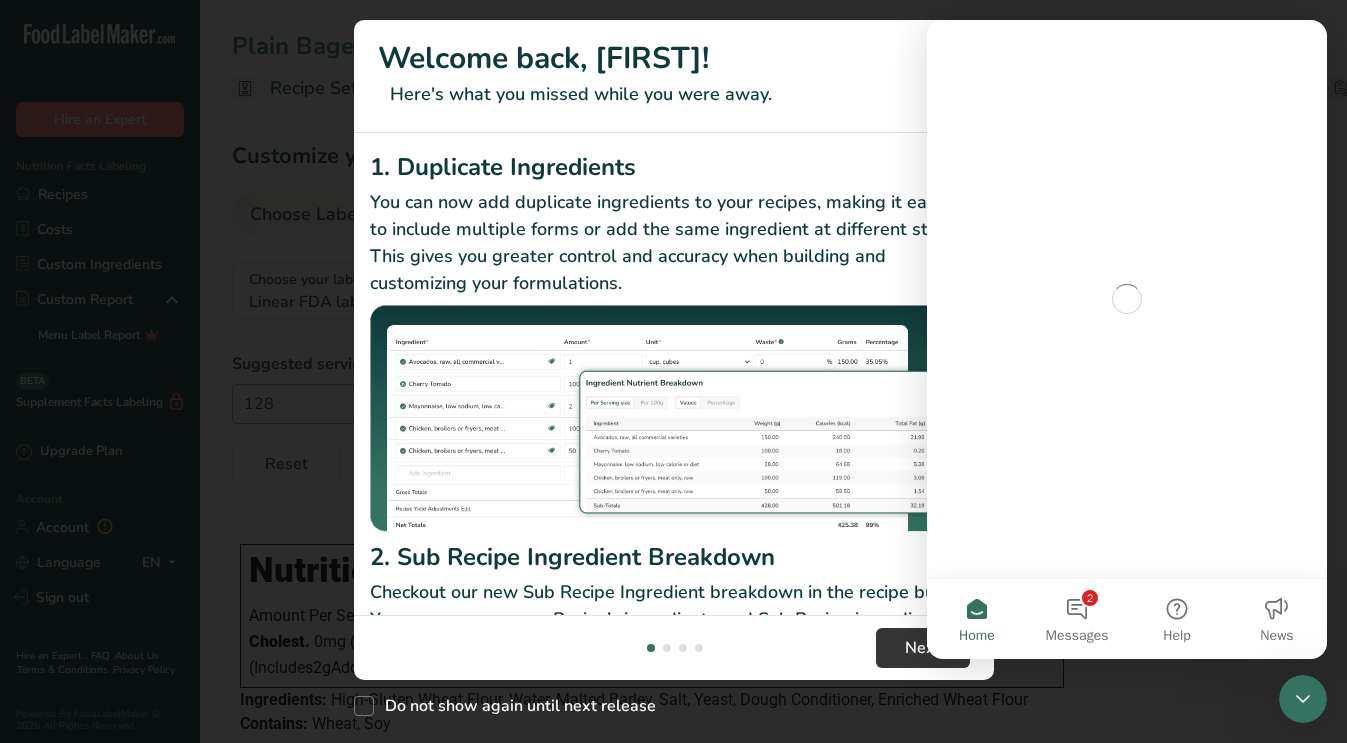 scroll, scrollTop: 0, scrollLeft: 0, axis: both 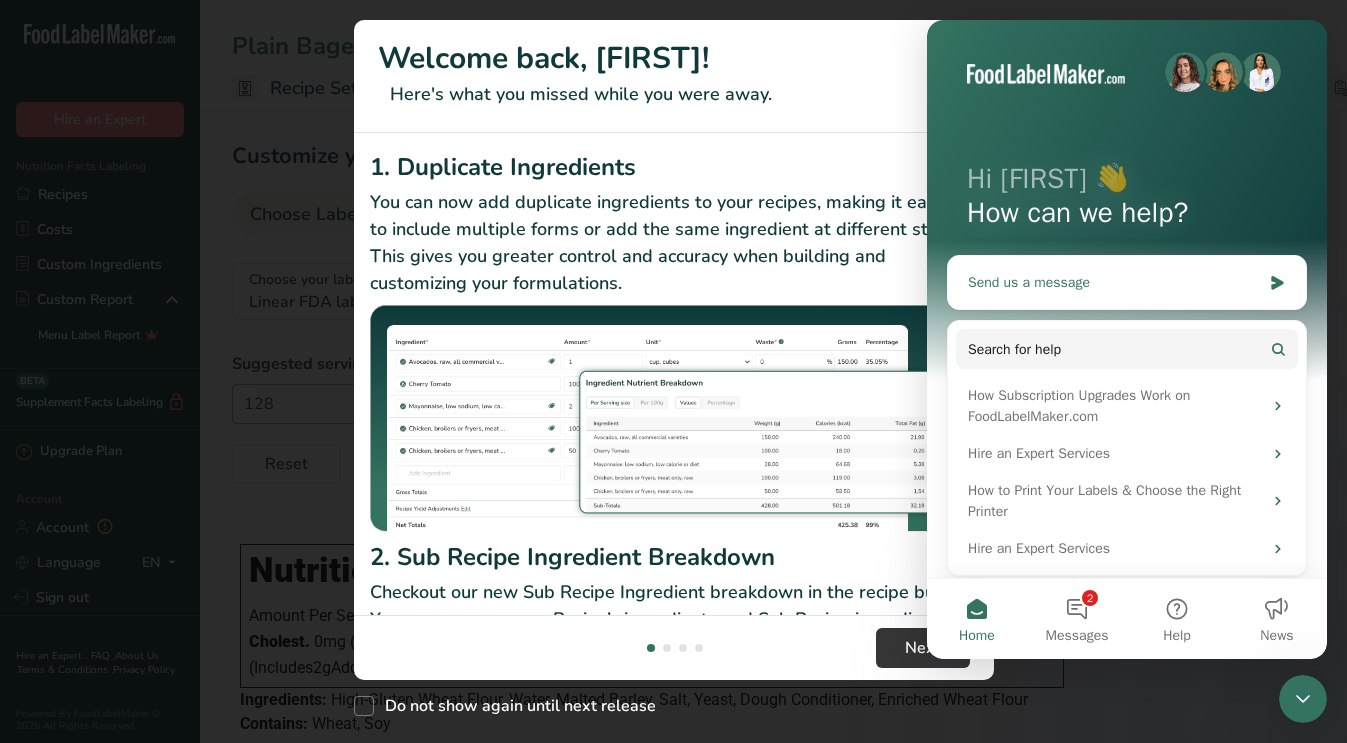 click on "Send us a message" at bounding box center [1114, 282] 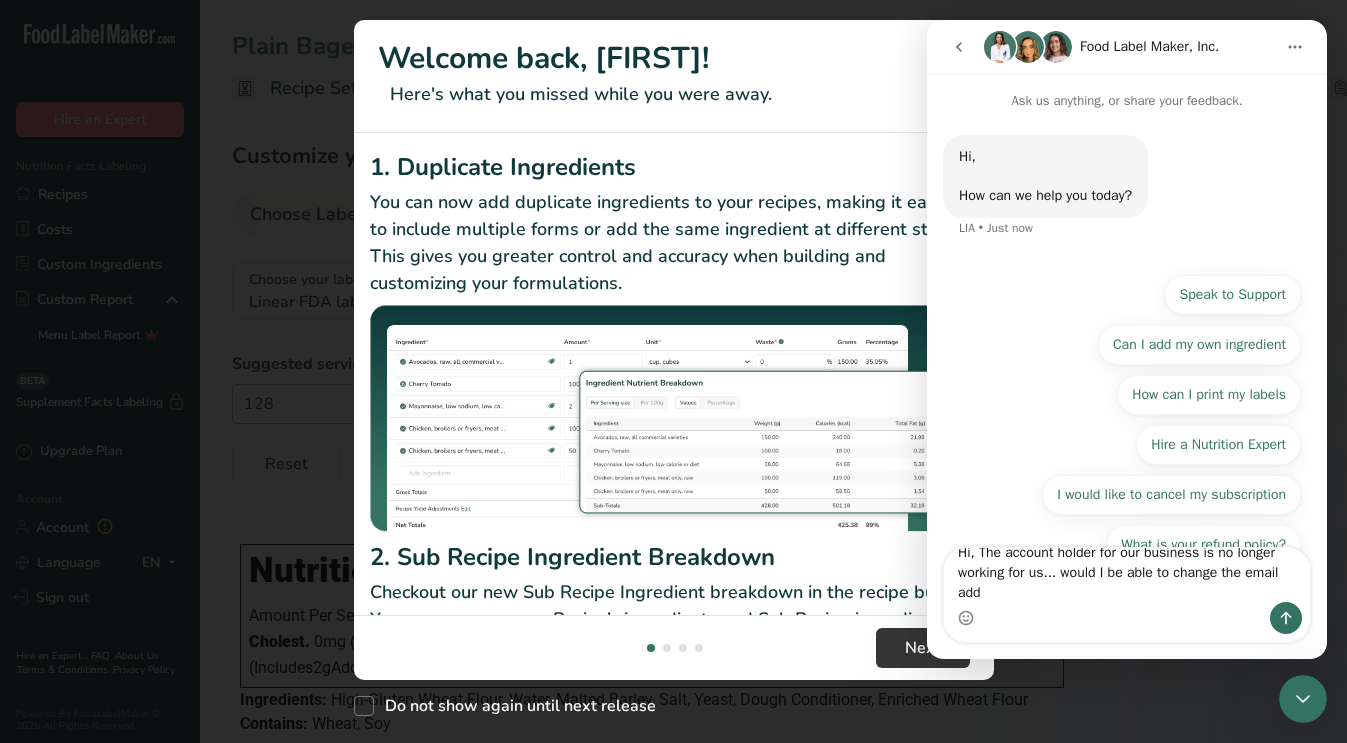 scroll, scrollTop: 0, scrollLeft: 0, axis: both 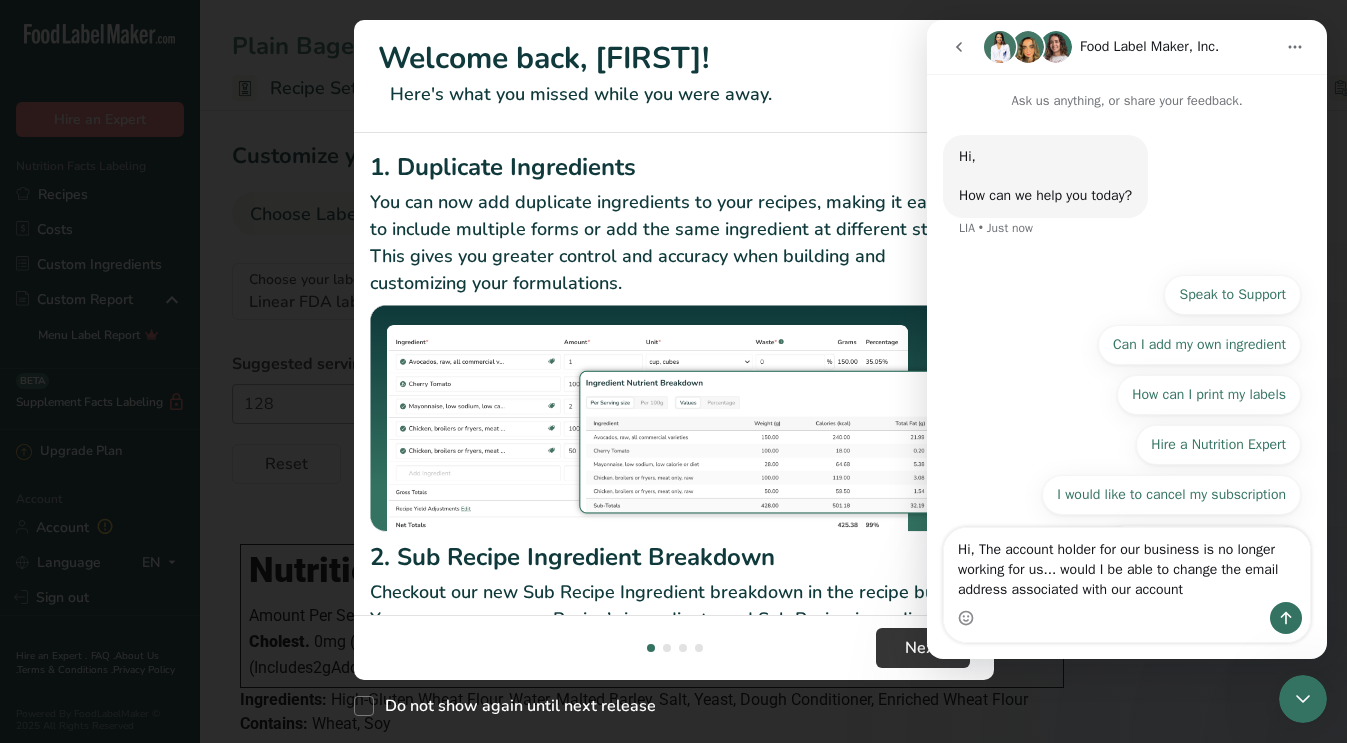 type on "Hi, The account holder for our business is no longer working for us... would I be able to change the email address associated with our account?" 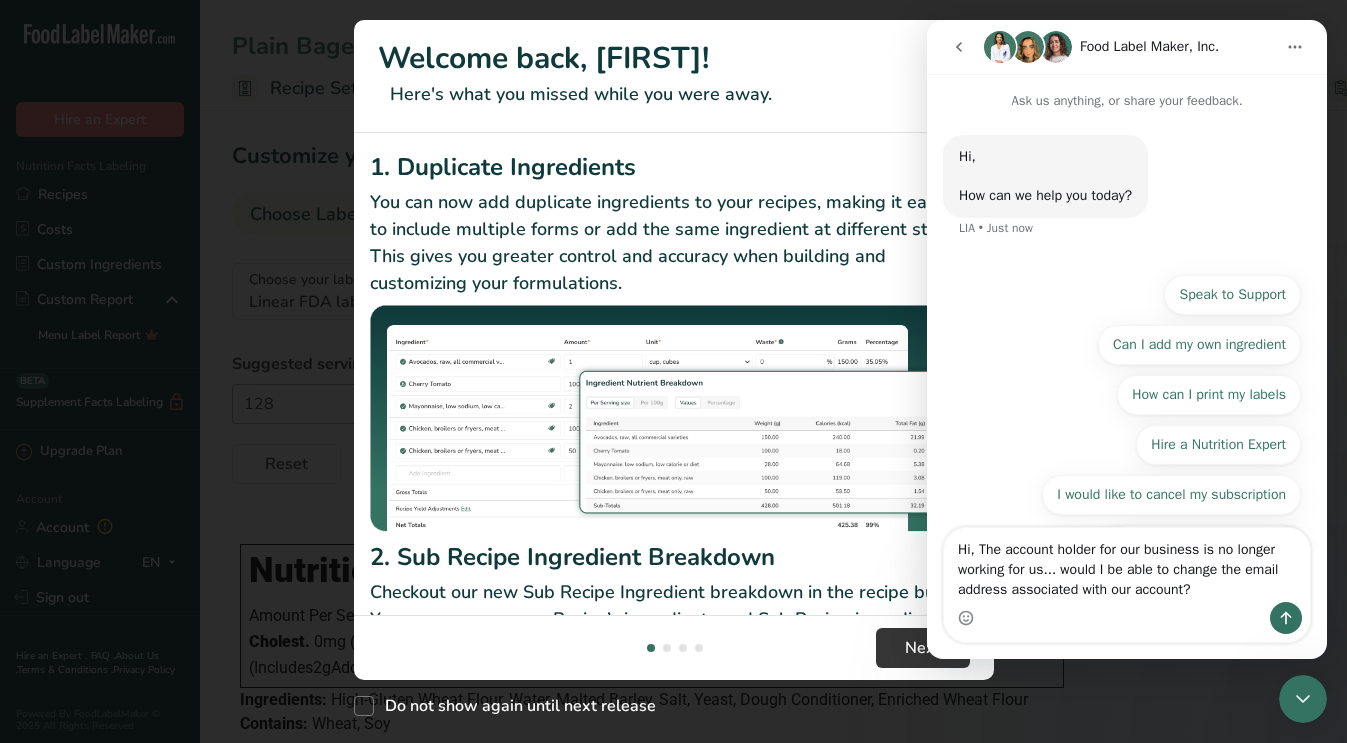 type 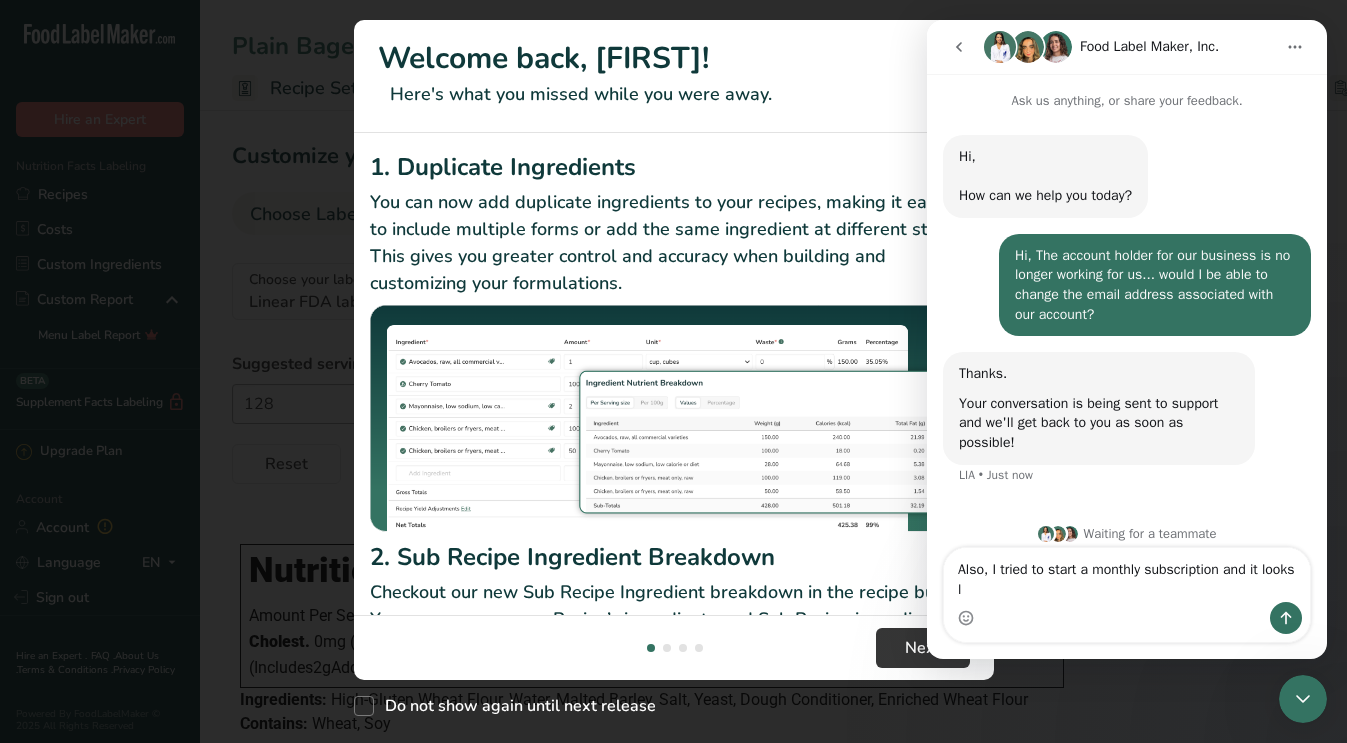 scroll, scrollTop: 0, scrollLeft: 0, axis: both 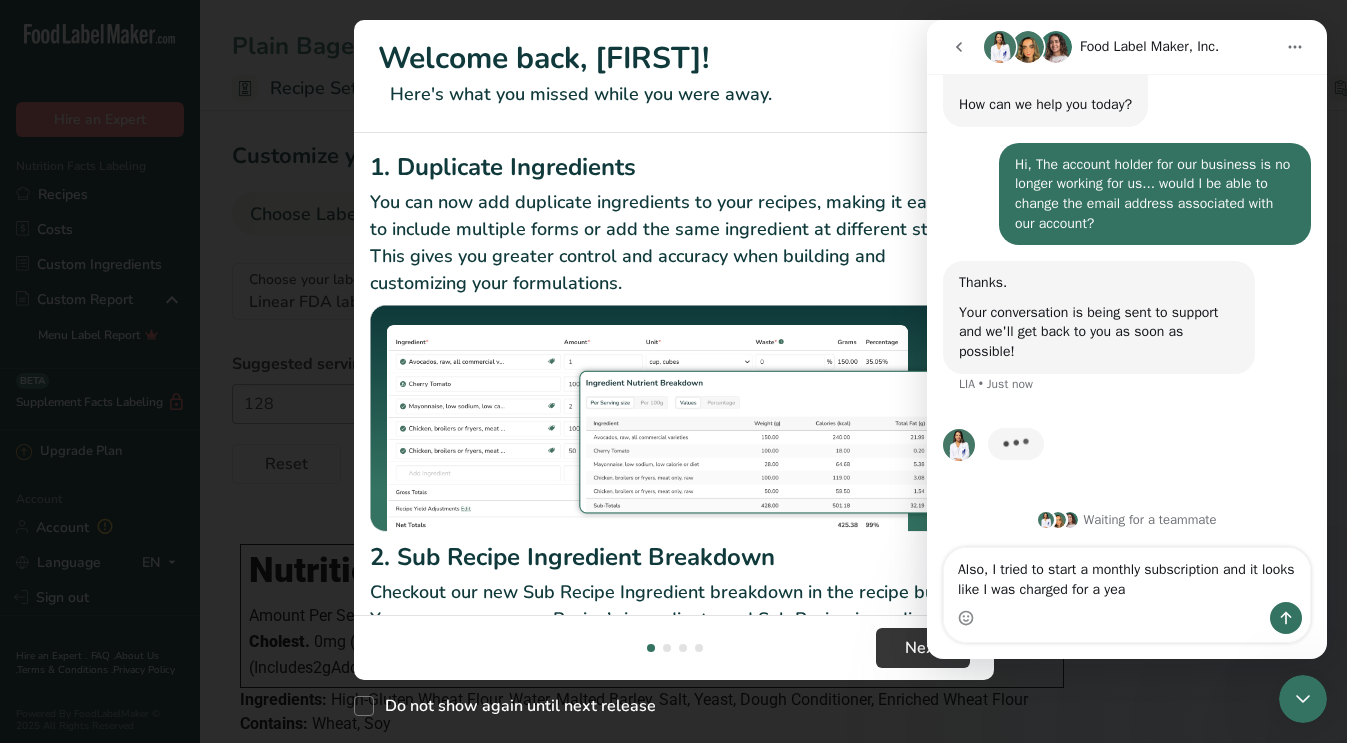 type on "Also, I tried to start a monthly subscription and it looks like I was charged for a year" 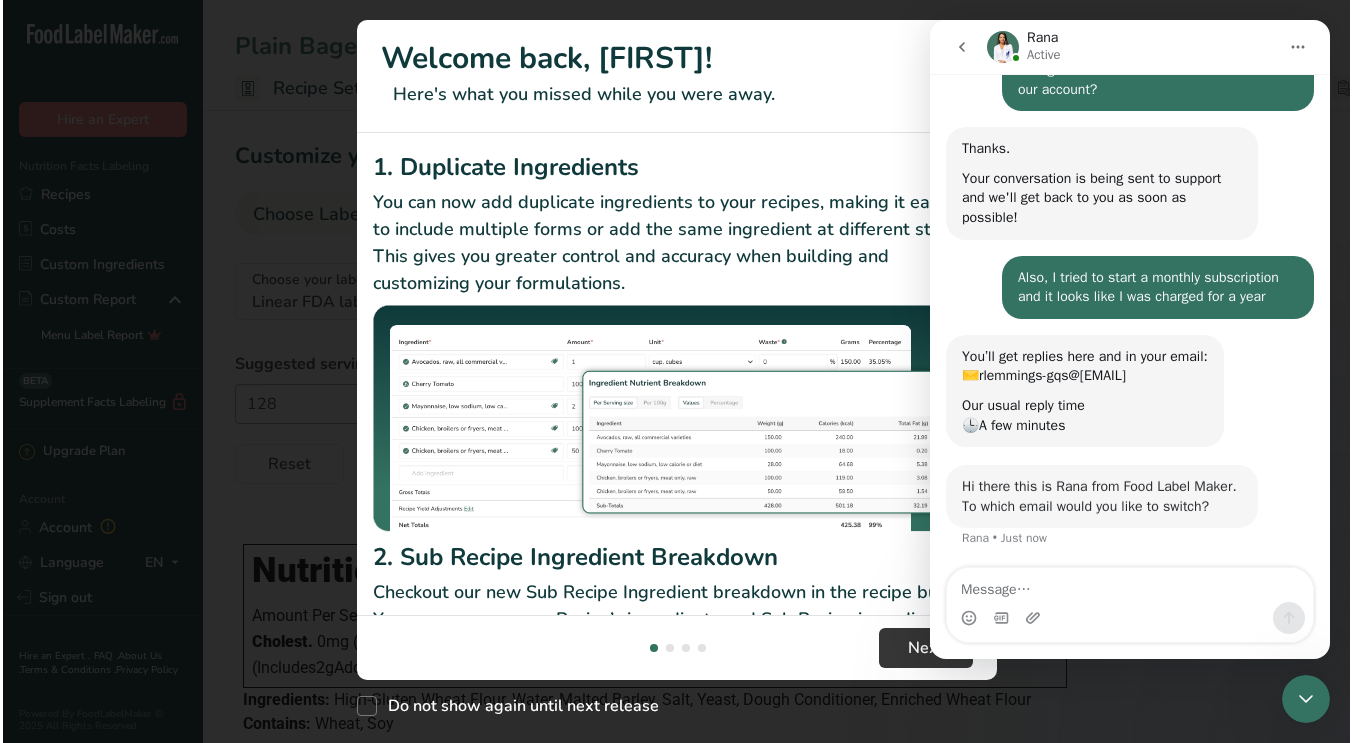 scroll, scrollTop: 225, scrollLeft: 0, axis: vertical 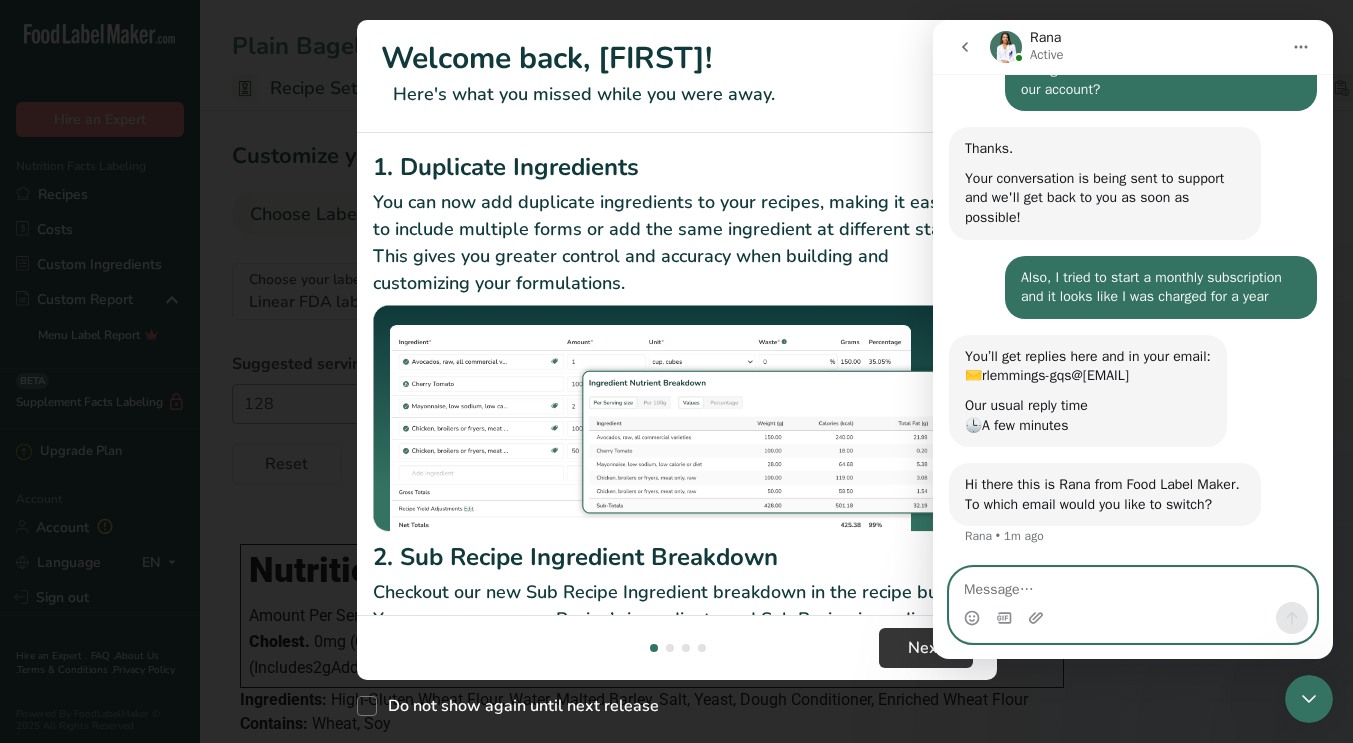 click at bounding box center [1133, 585] 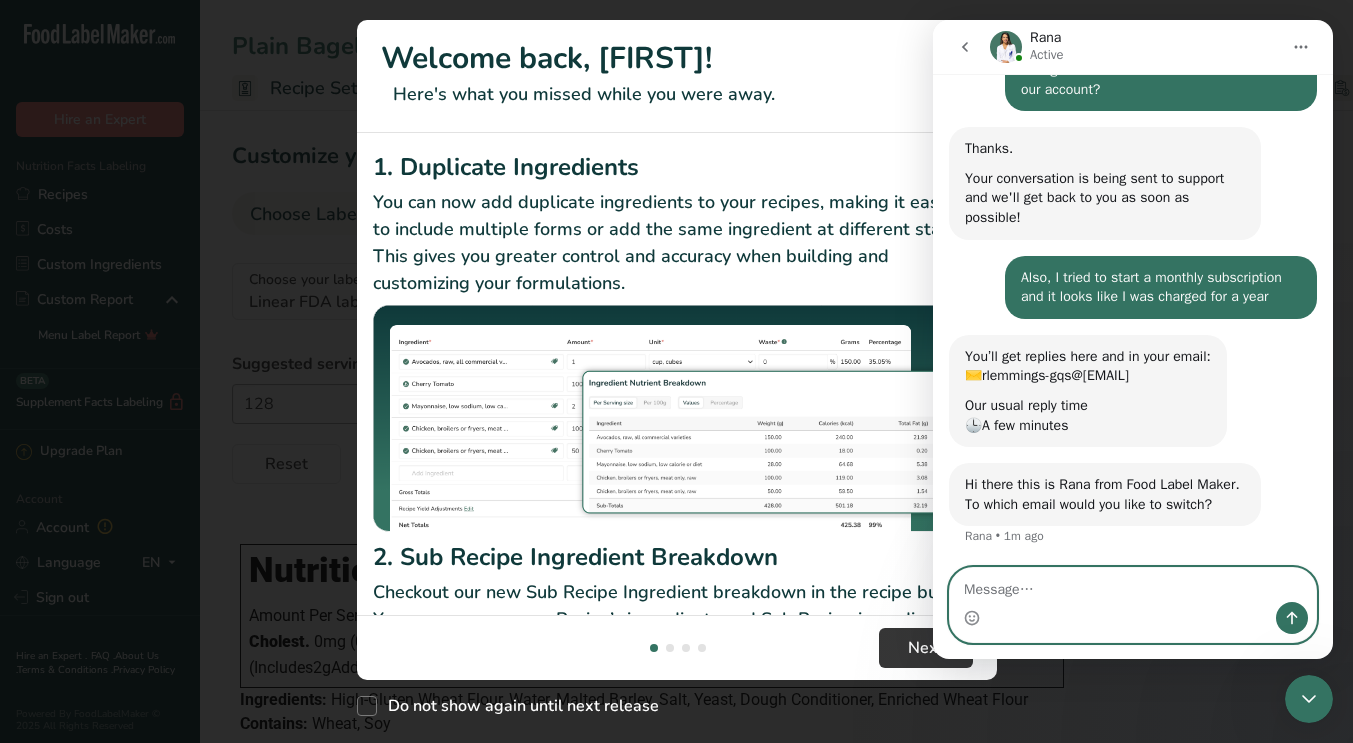 type on "blueash@marxbagels.com" 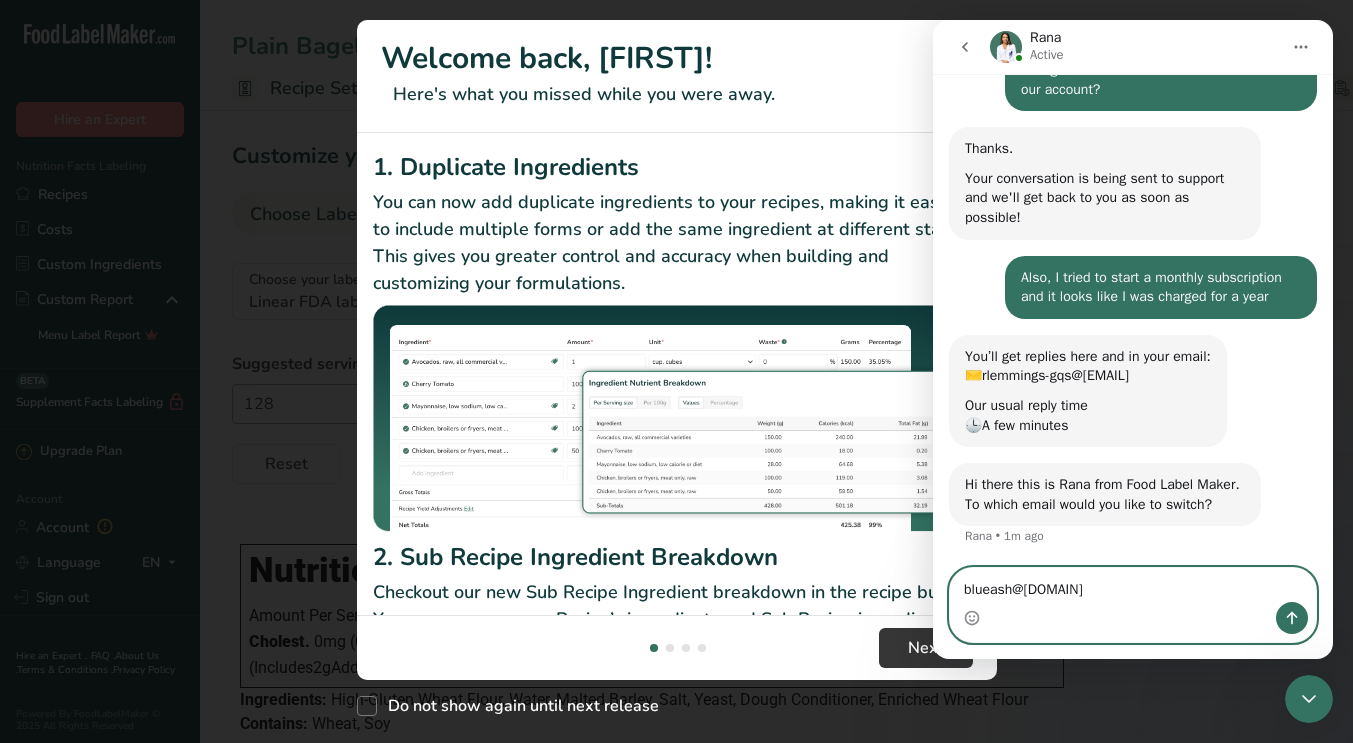 type 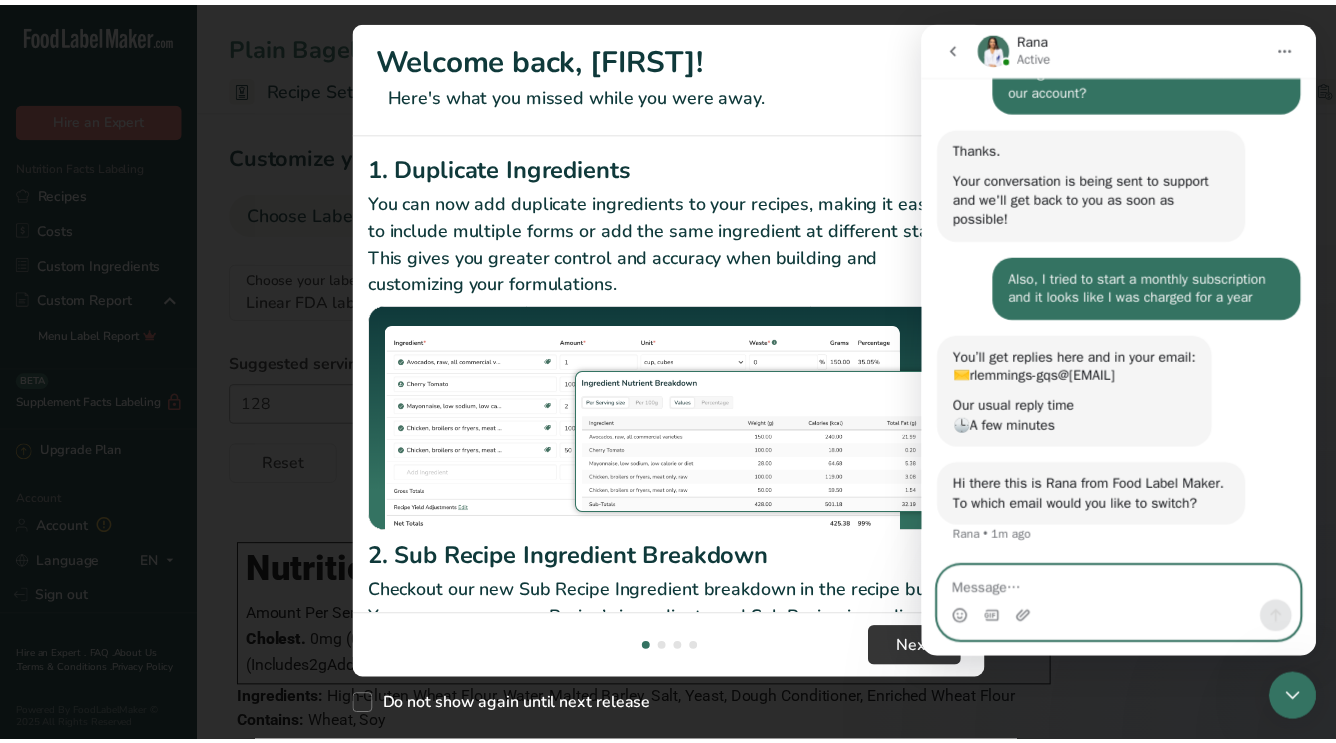 scroll, scrollTop: 285, scrollLeft: 0, axis: vertical 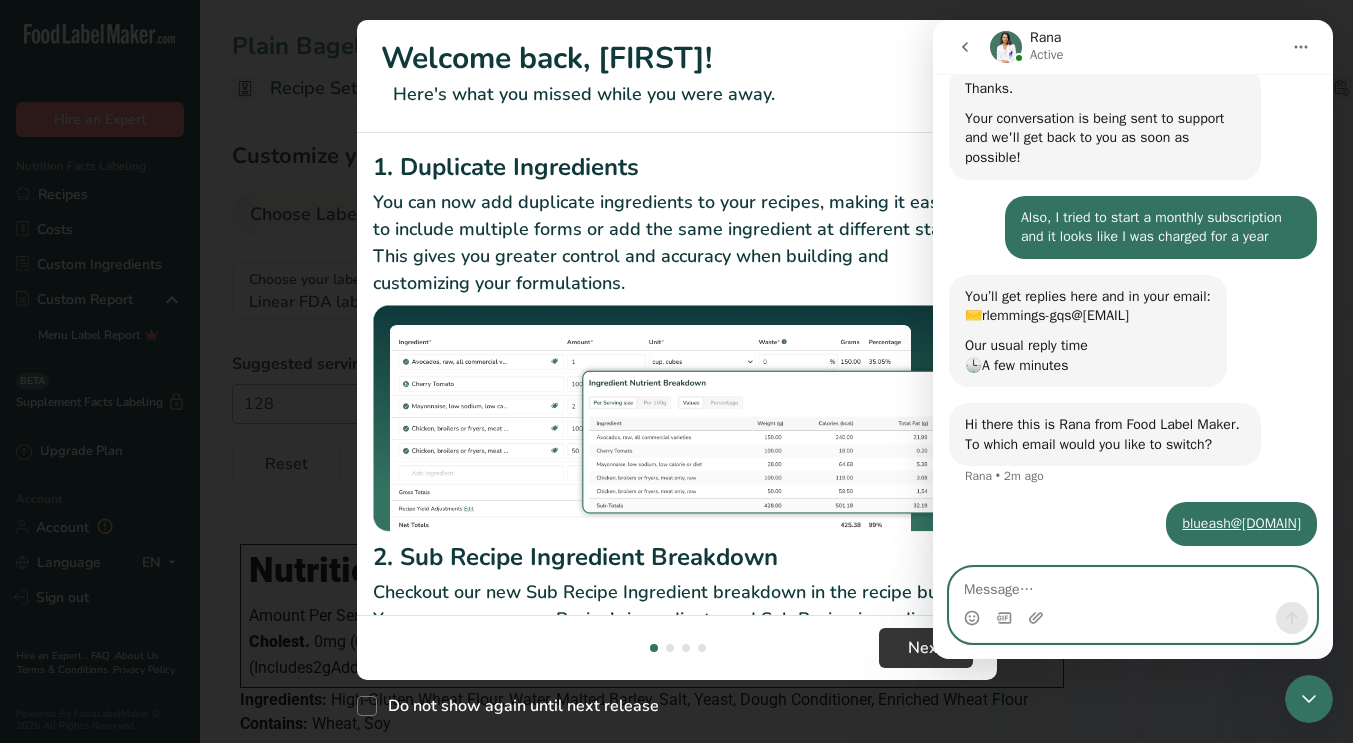click at bounding box center [1133, 585] 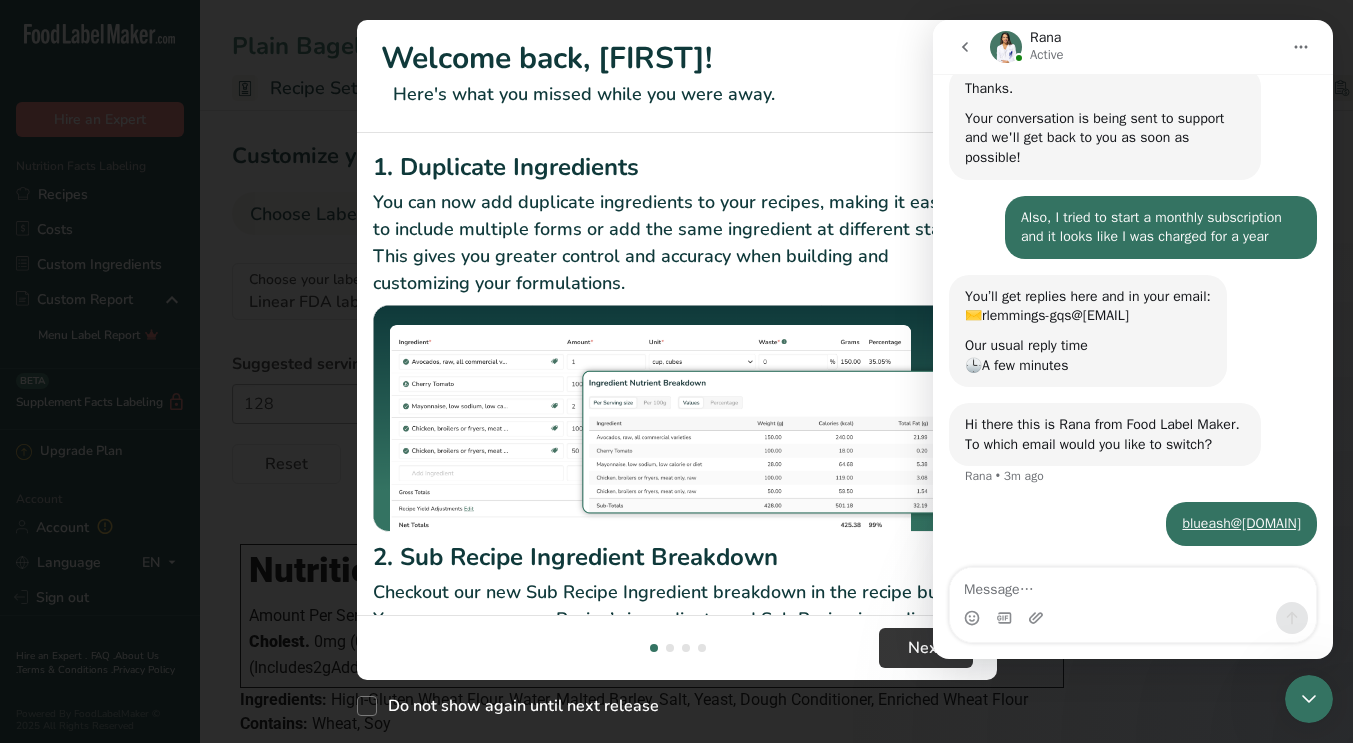 click at bounding box center (1133, 618) 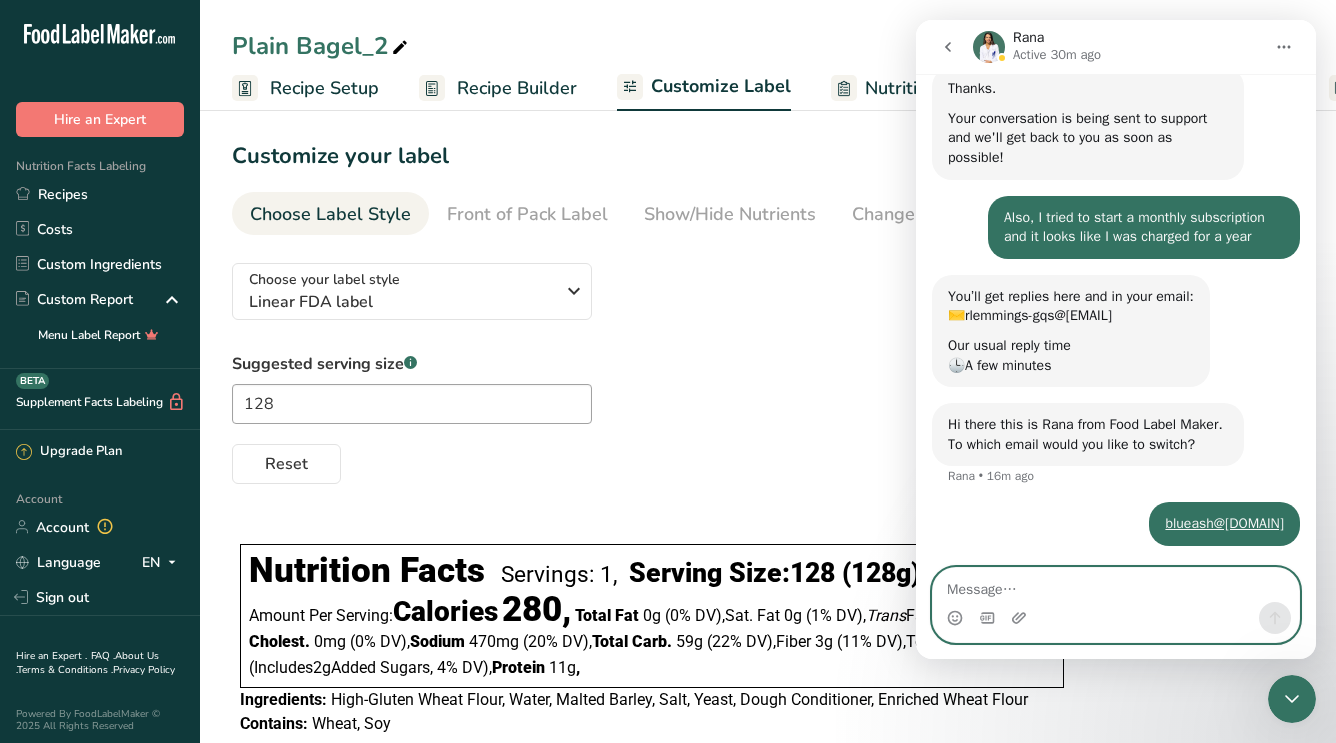 click at bounding box center [1116, 585] 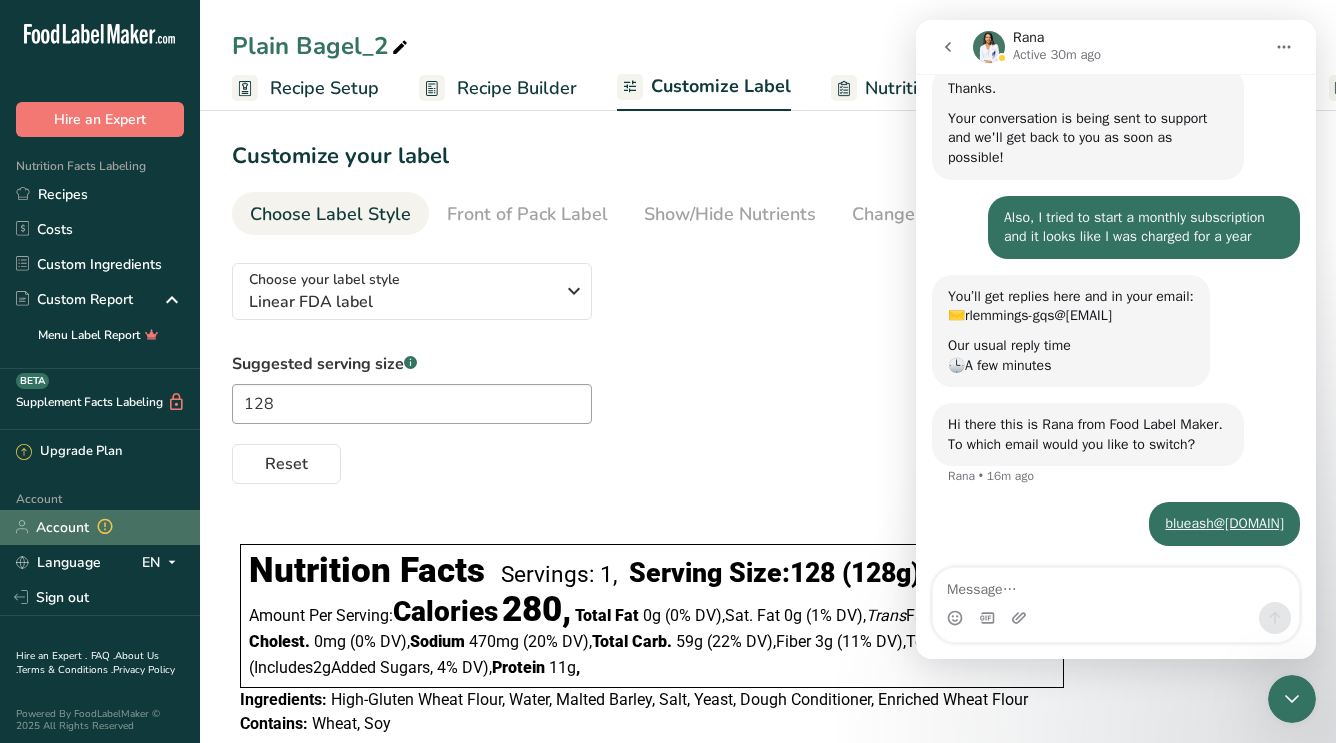 click on "Account" at bounding box center [100, 527] 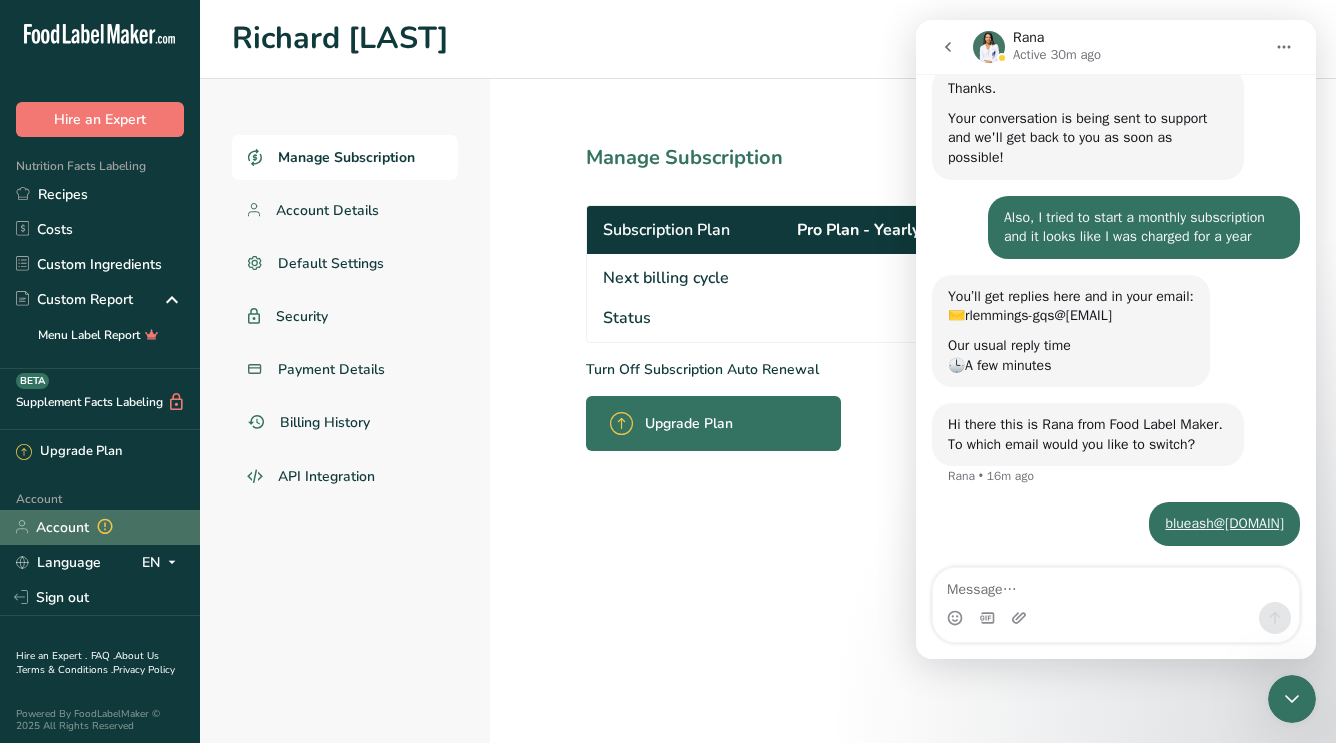click on "Account" at bounding box center (100, 527) 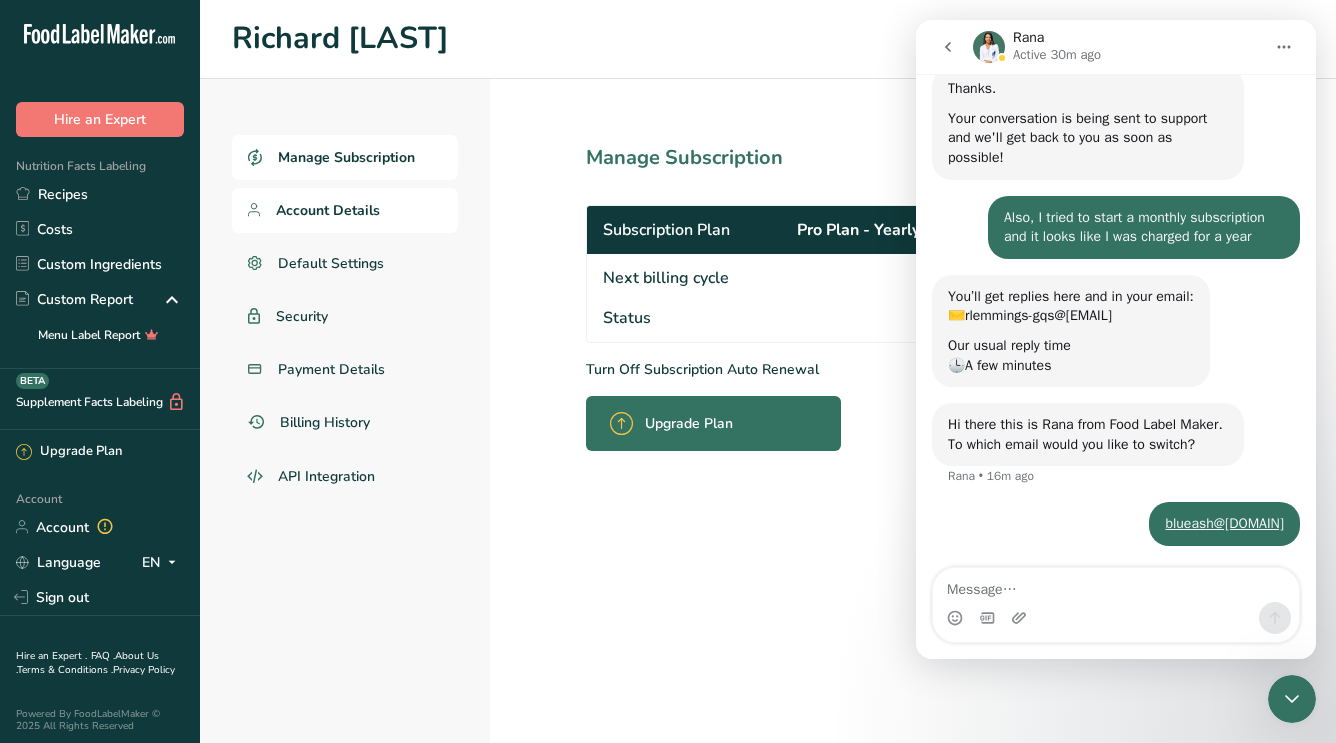 click on "Account Details" at bounding box center [328, 210] 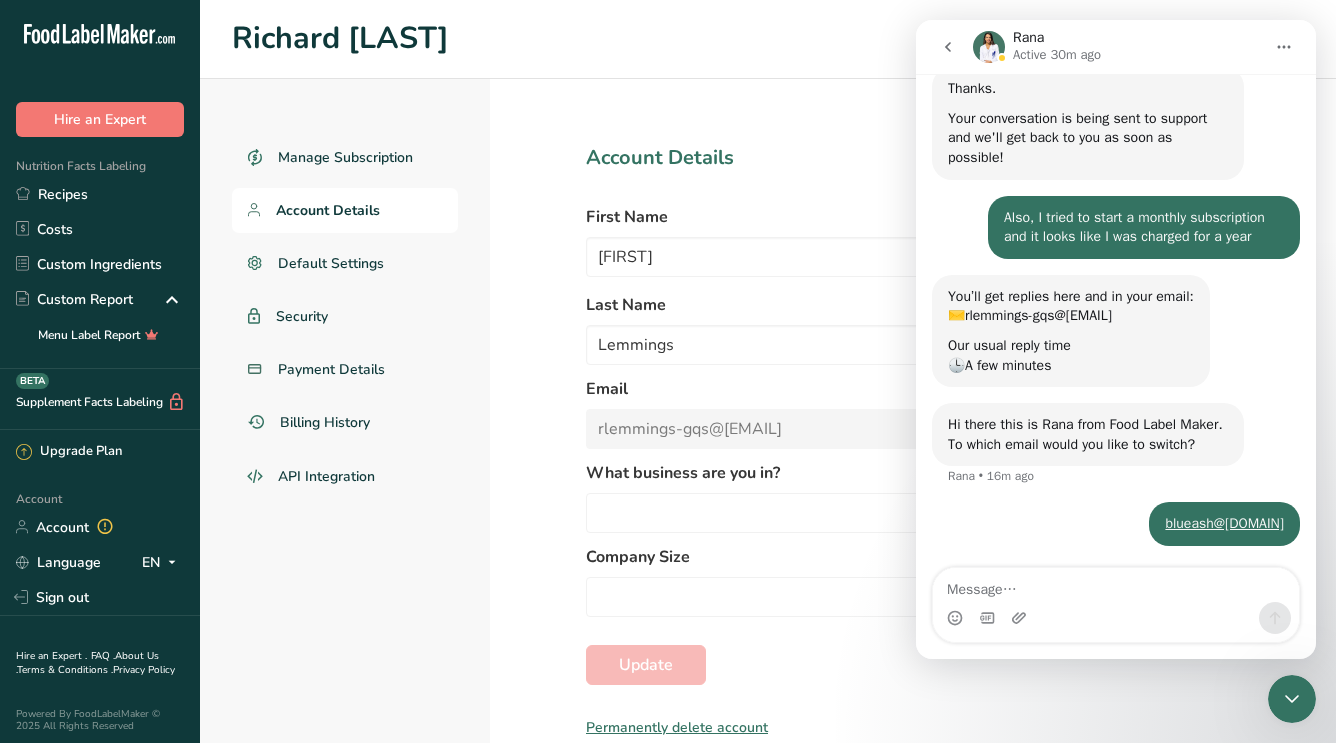 select on "3" 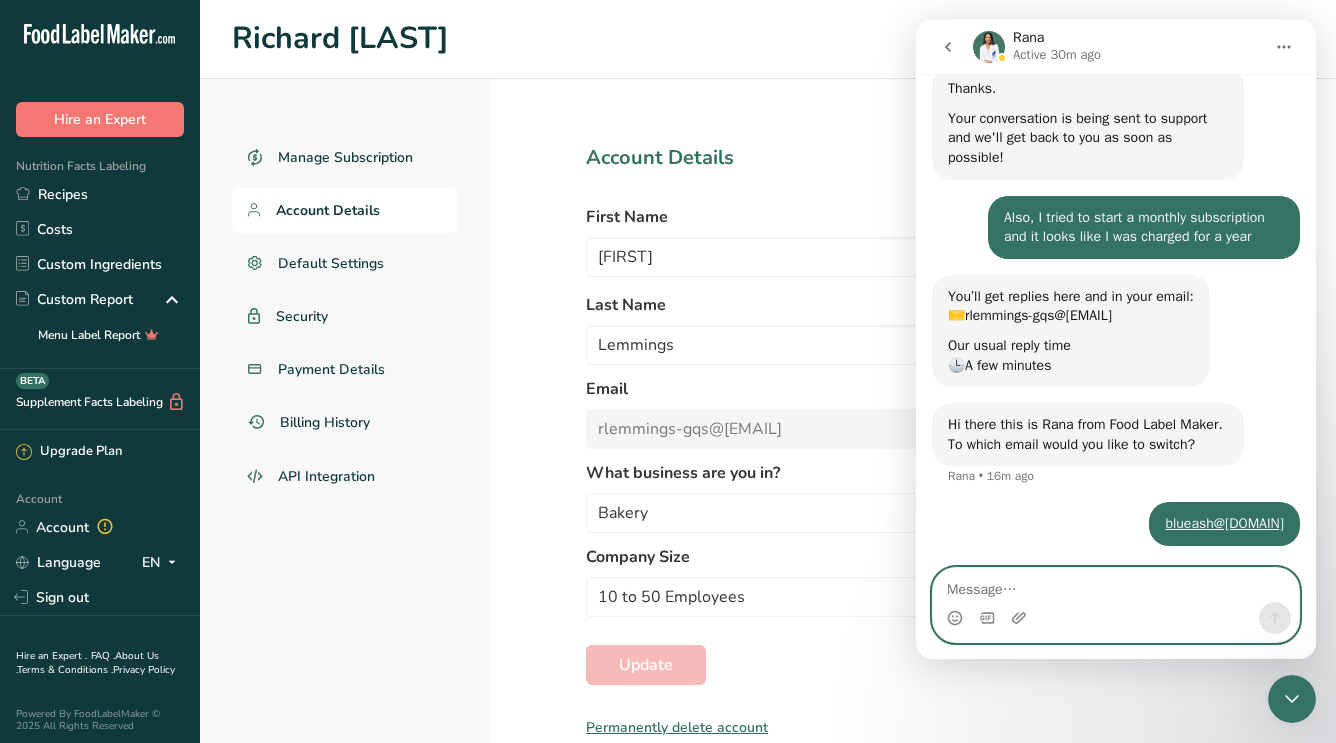 click at bounding box center [1116, 585] 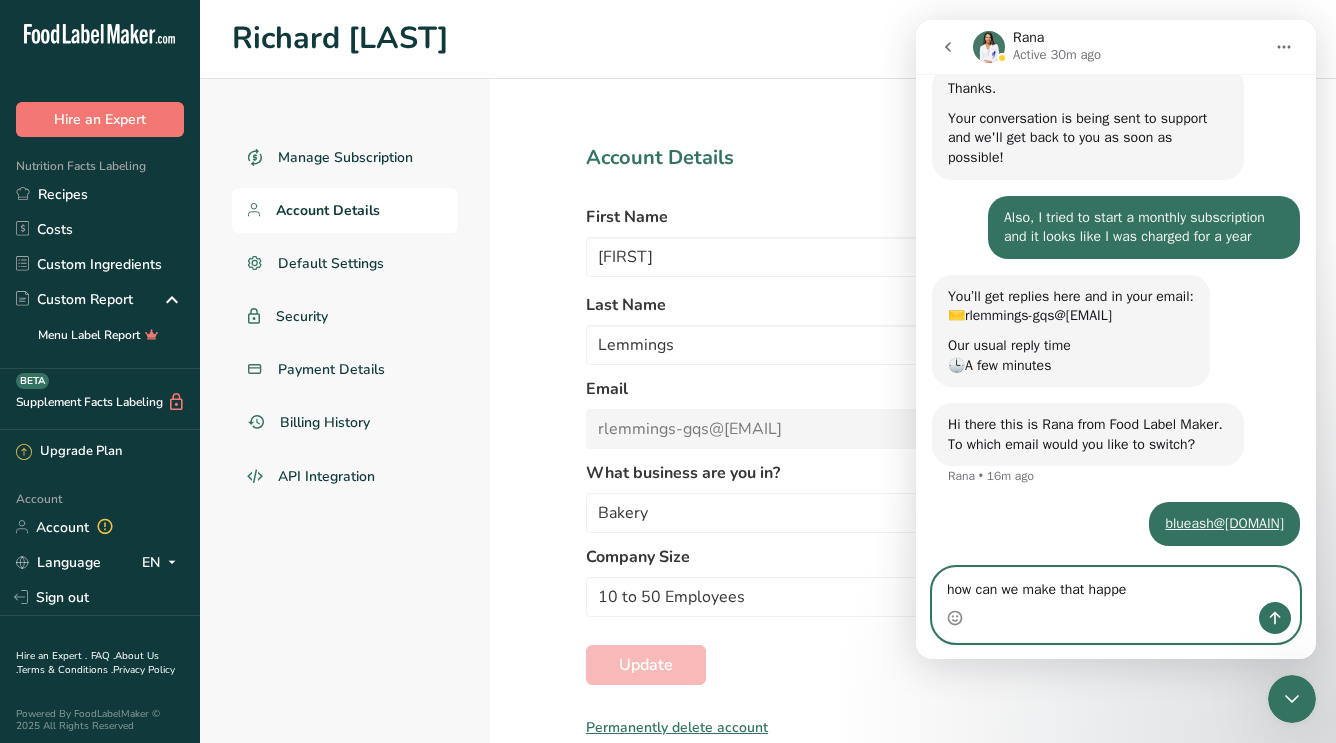 type on "how can we make that happen" 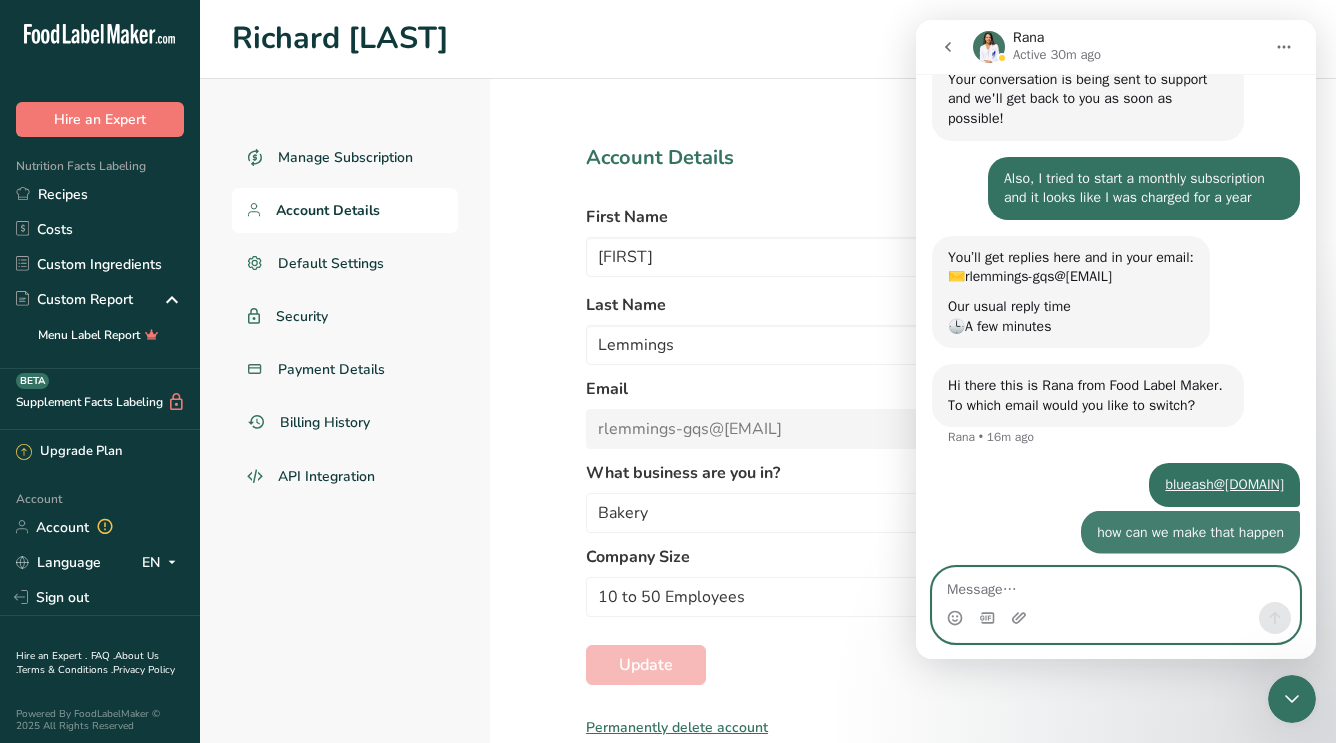 scroll, scrollTop: 330, scrollLeft: 0, axis: vertical 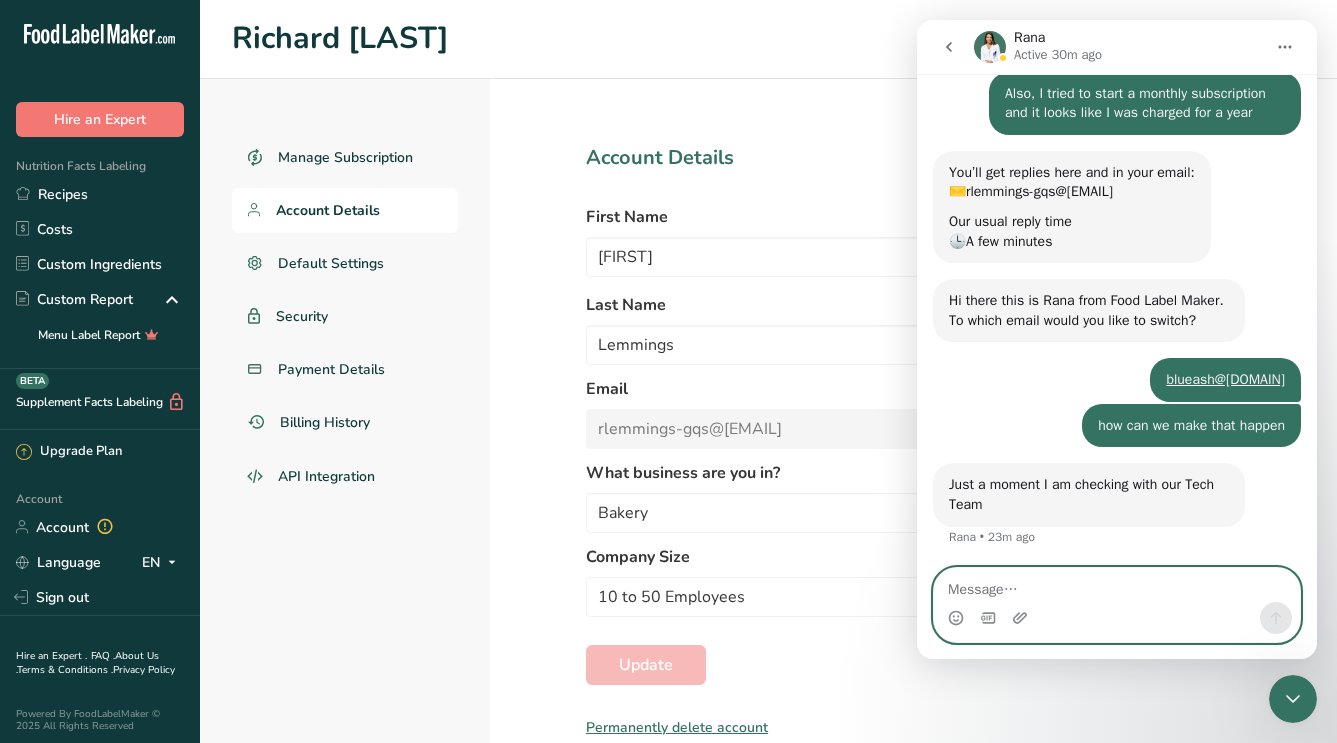 click at bounding box center [1117, 585] 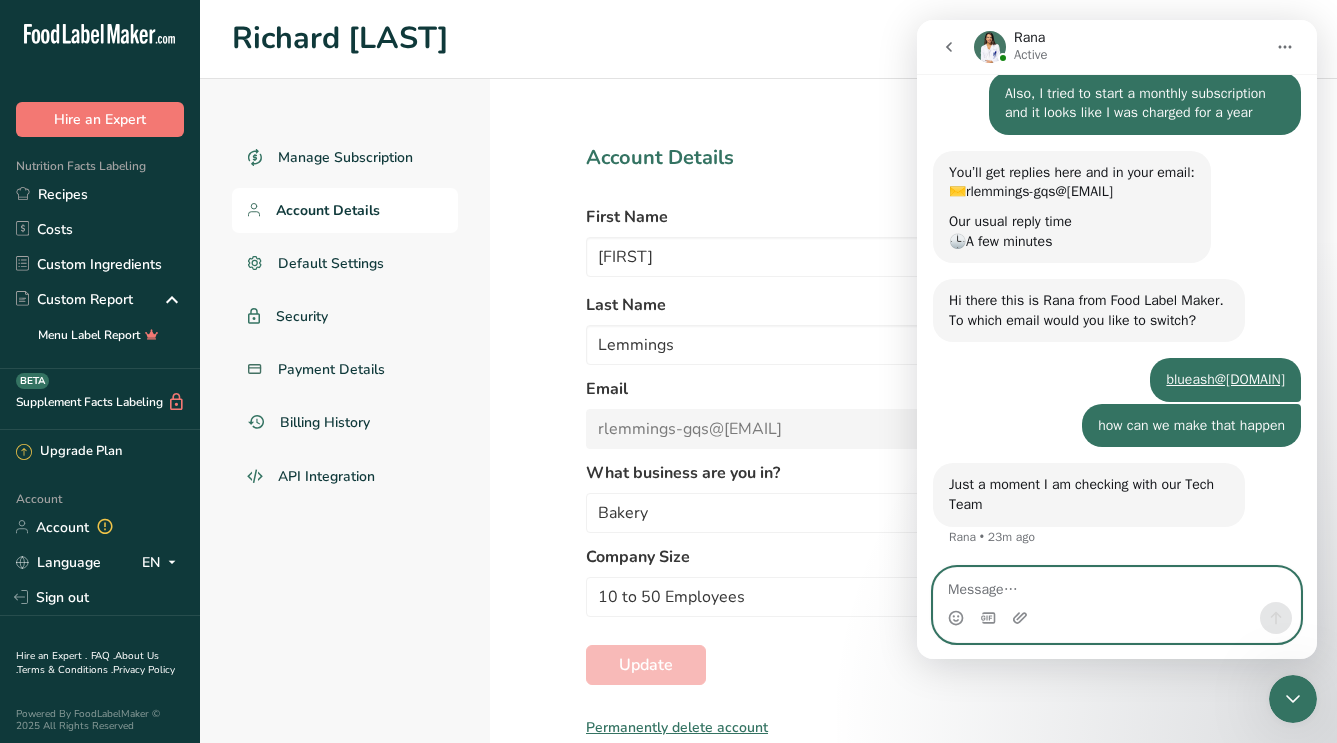 click at bounding box center [1117, 585] 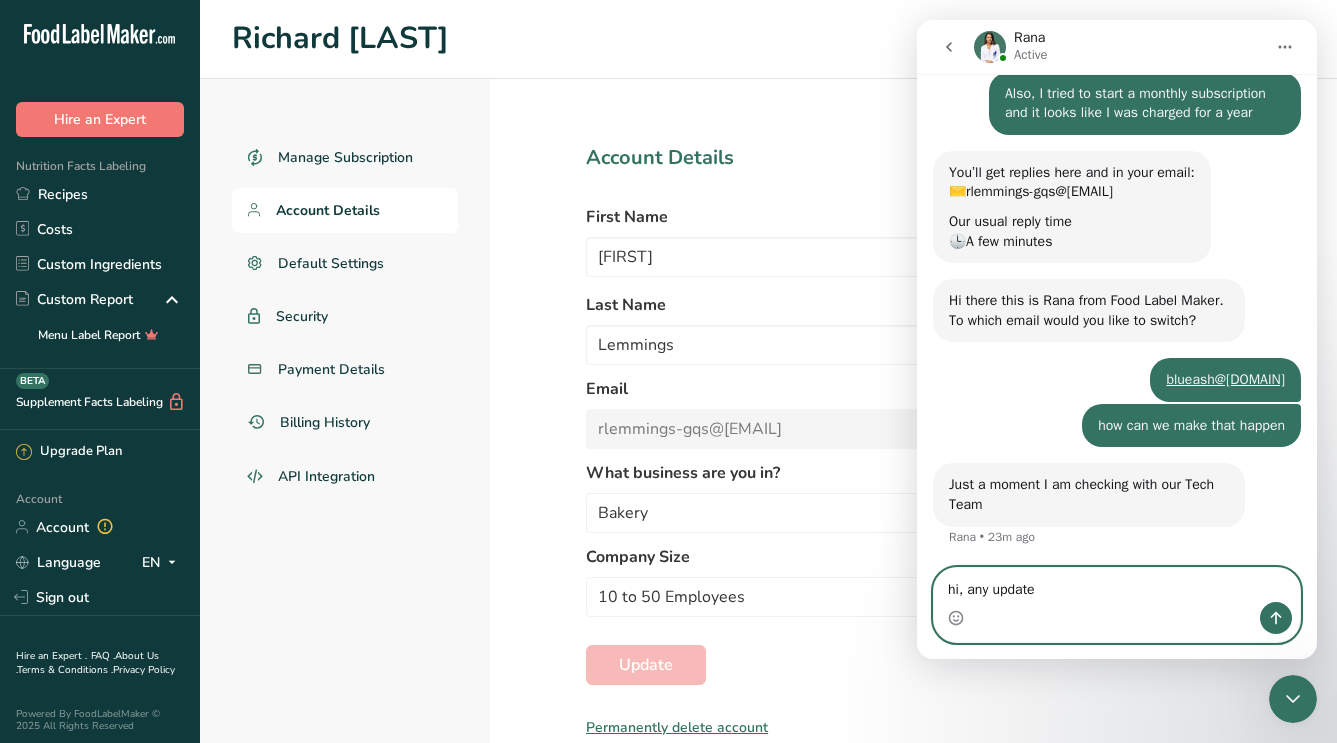 type on "hi, any update?" 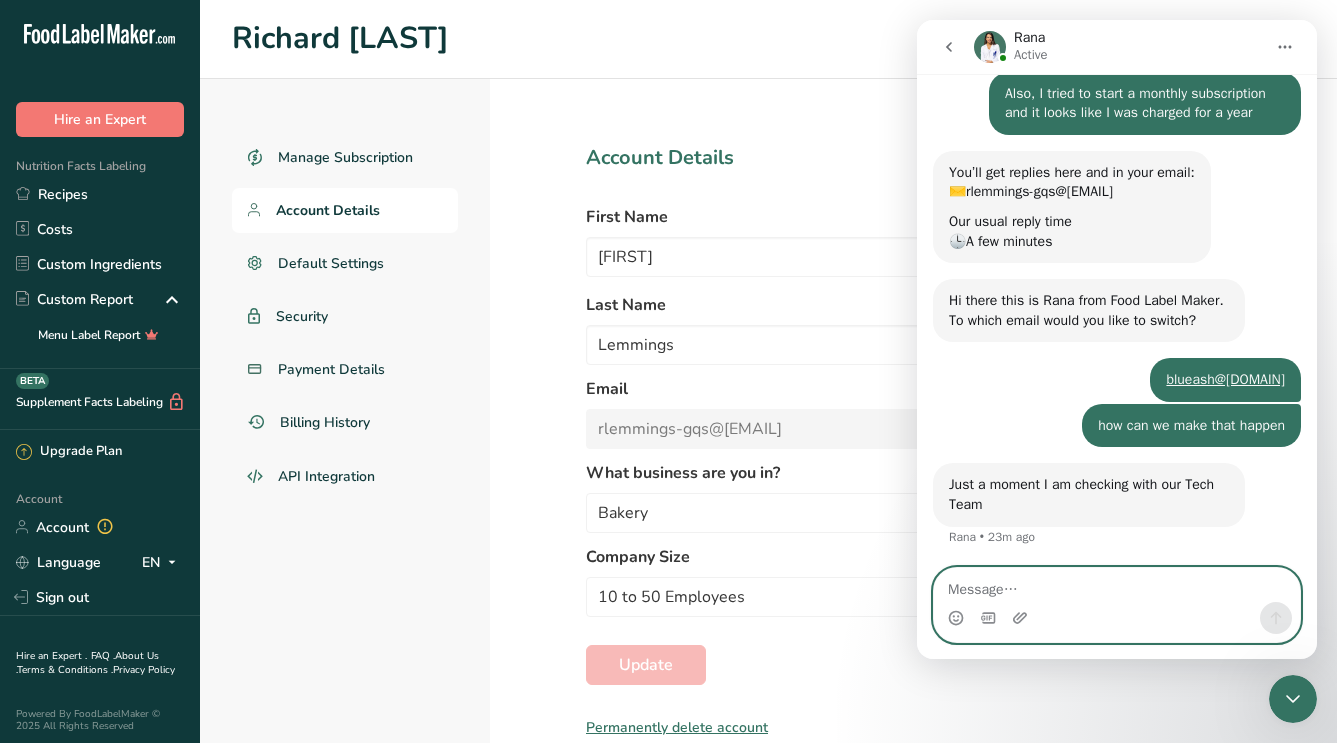 scroll, scrollTop: 469, scrollLeft: 0, axis: vertical 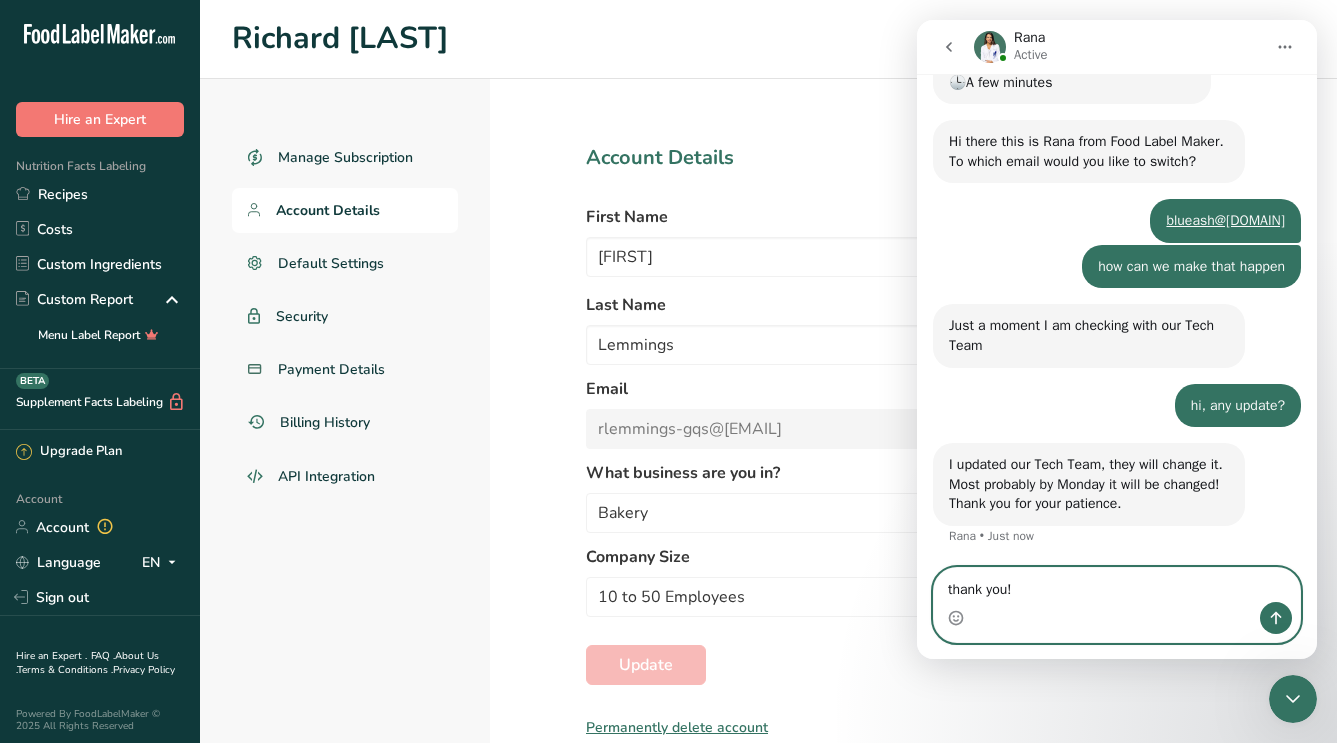 type on "thank you!" 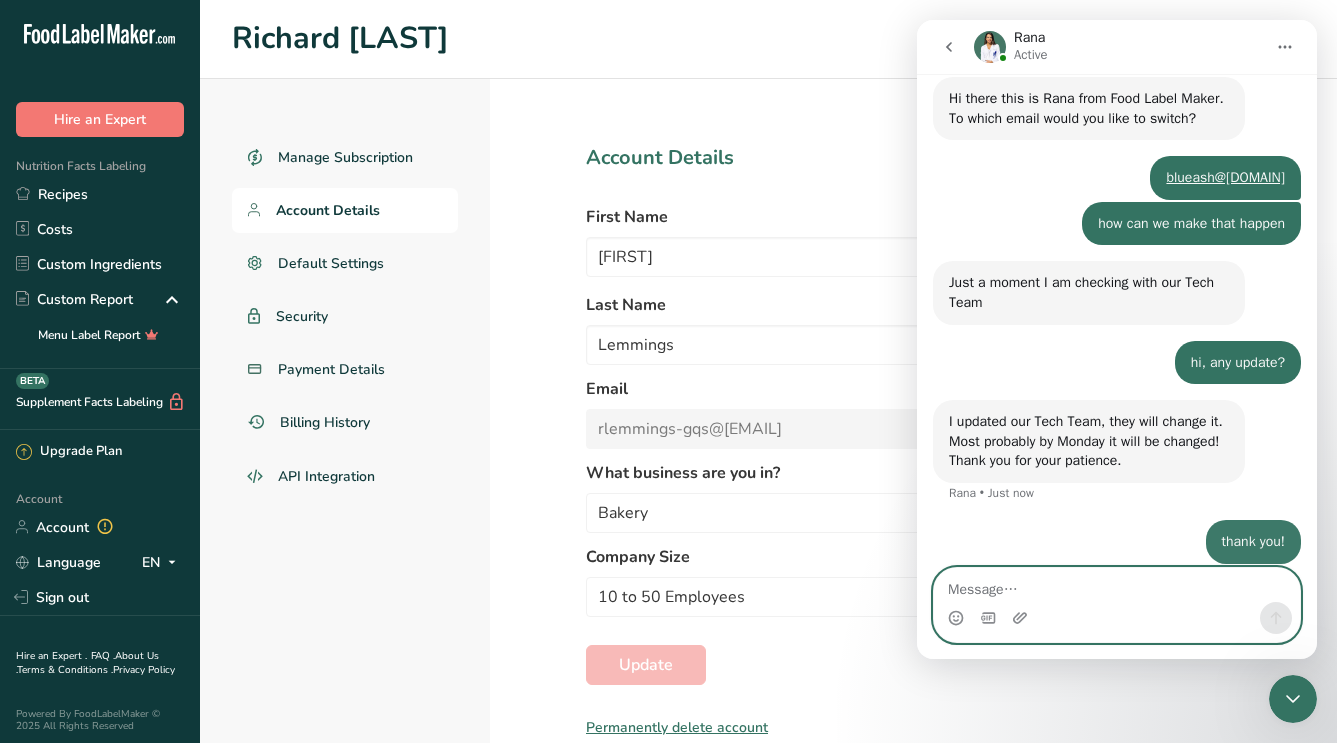 scroll, scrollTop: 627, scrollLeft: 0, axis: vertical 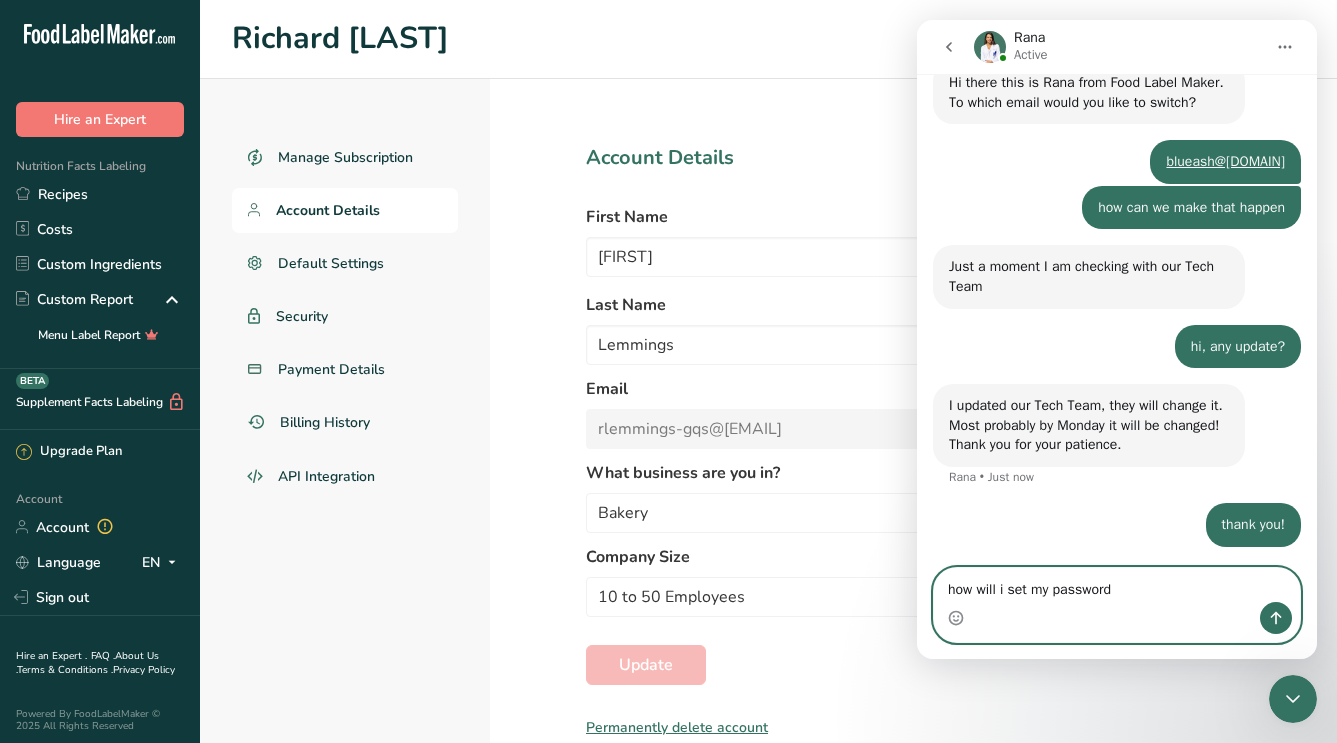 type on "how will i set my password?" 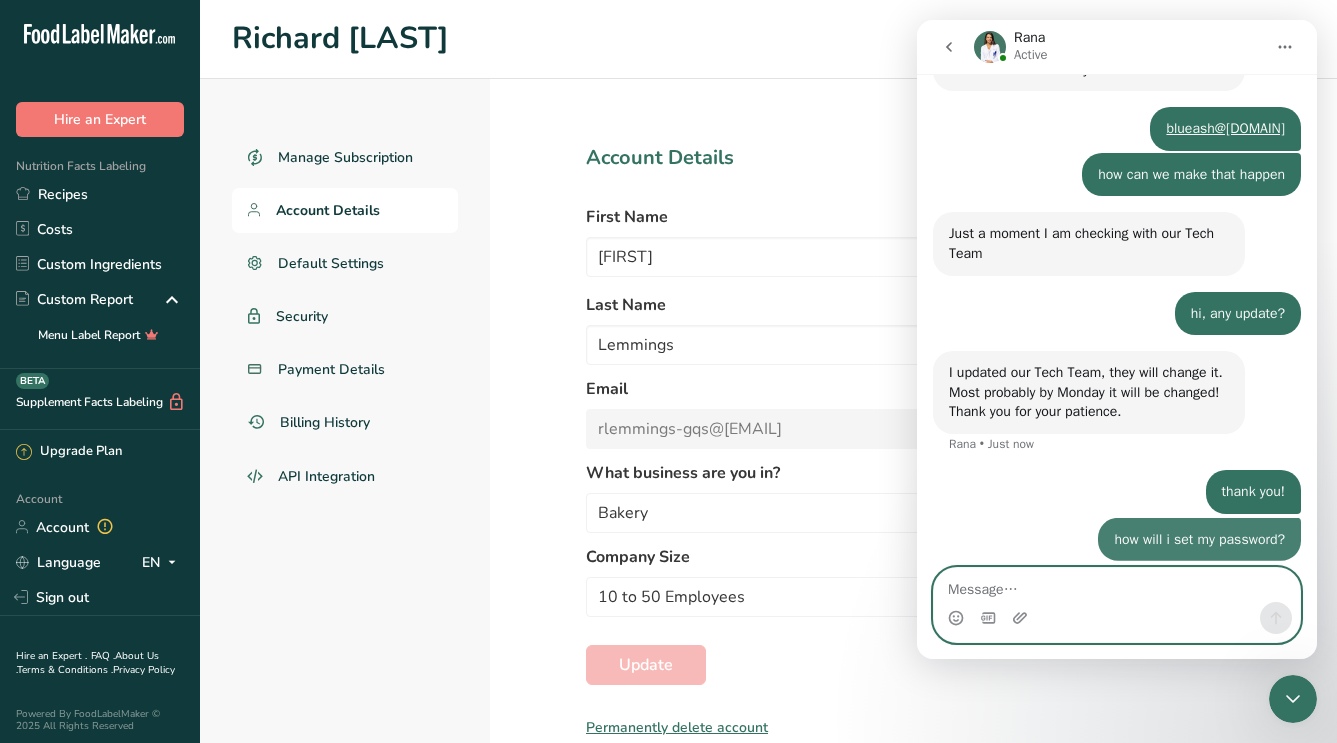 scroll, scrollTop: 673, scrollLeft: 0, axis: vertical 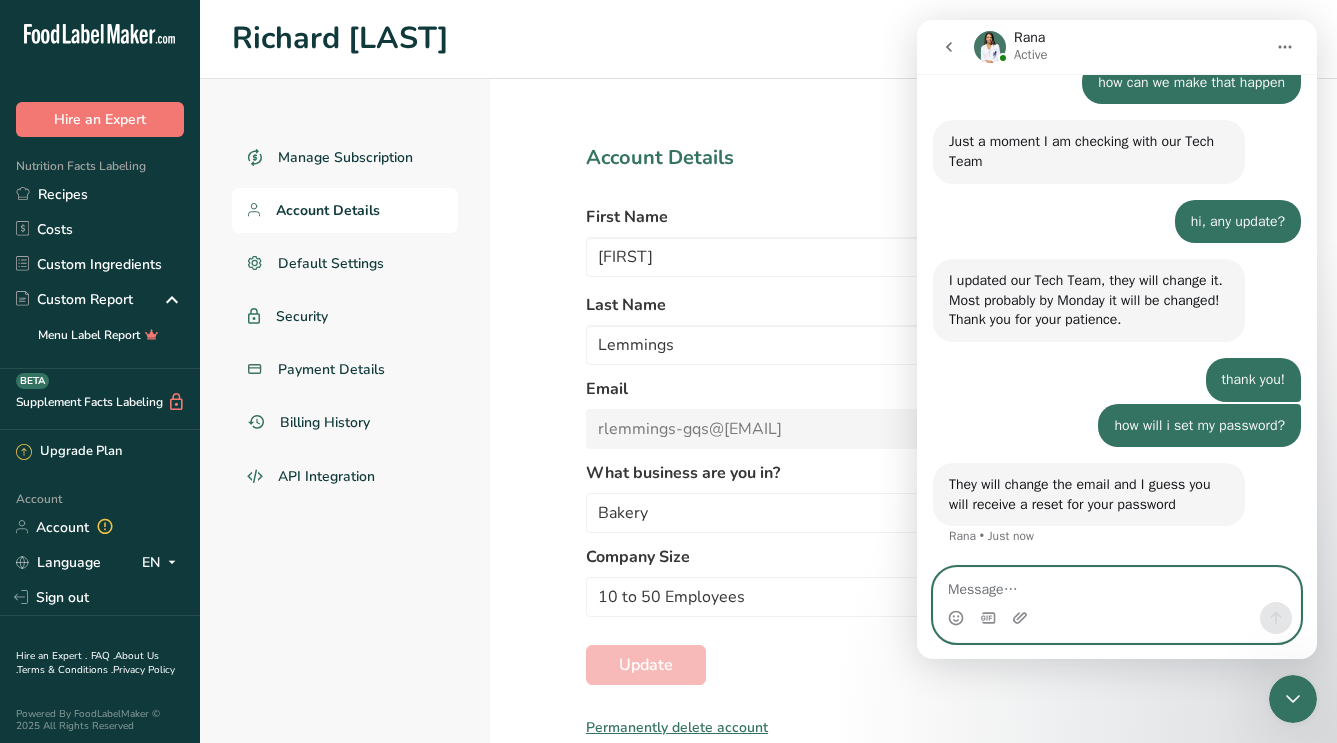 click at bounding box center [1117, 585] 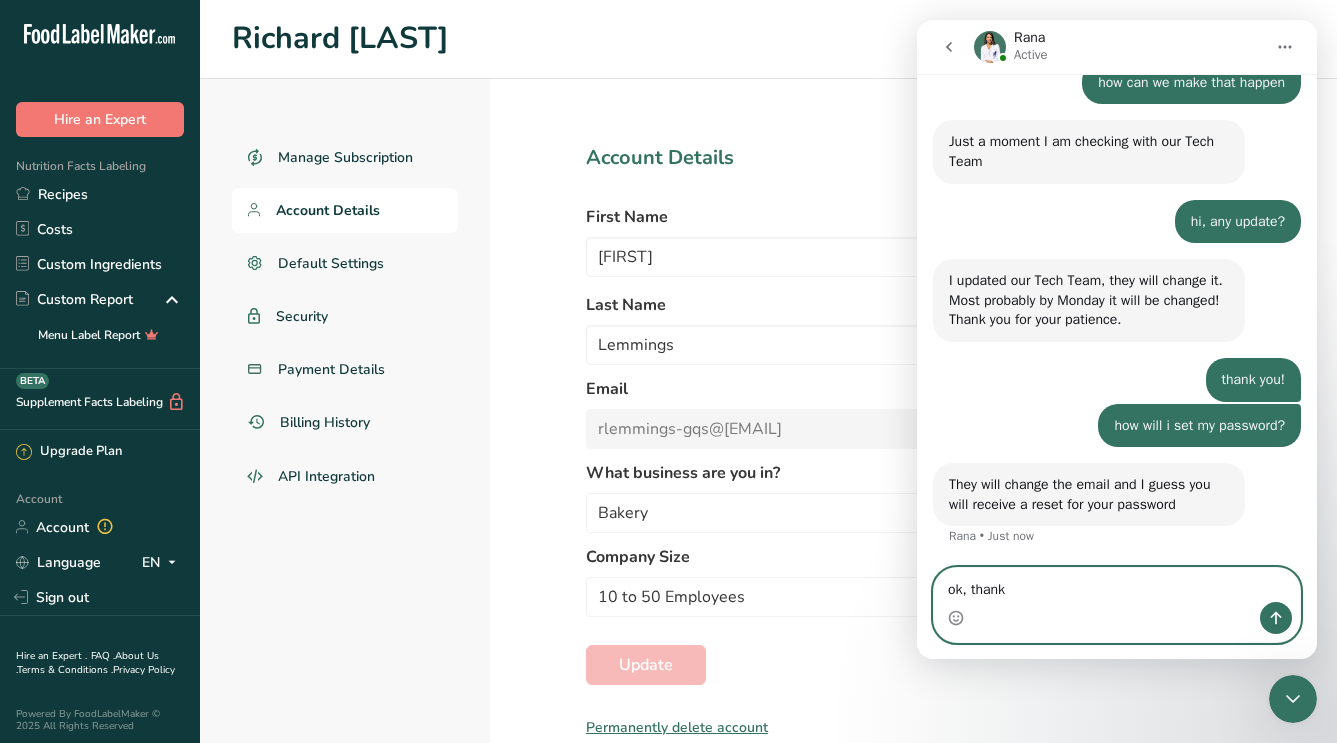 type on "ok, thanks" 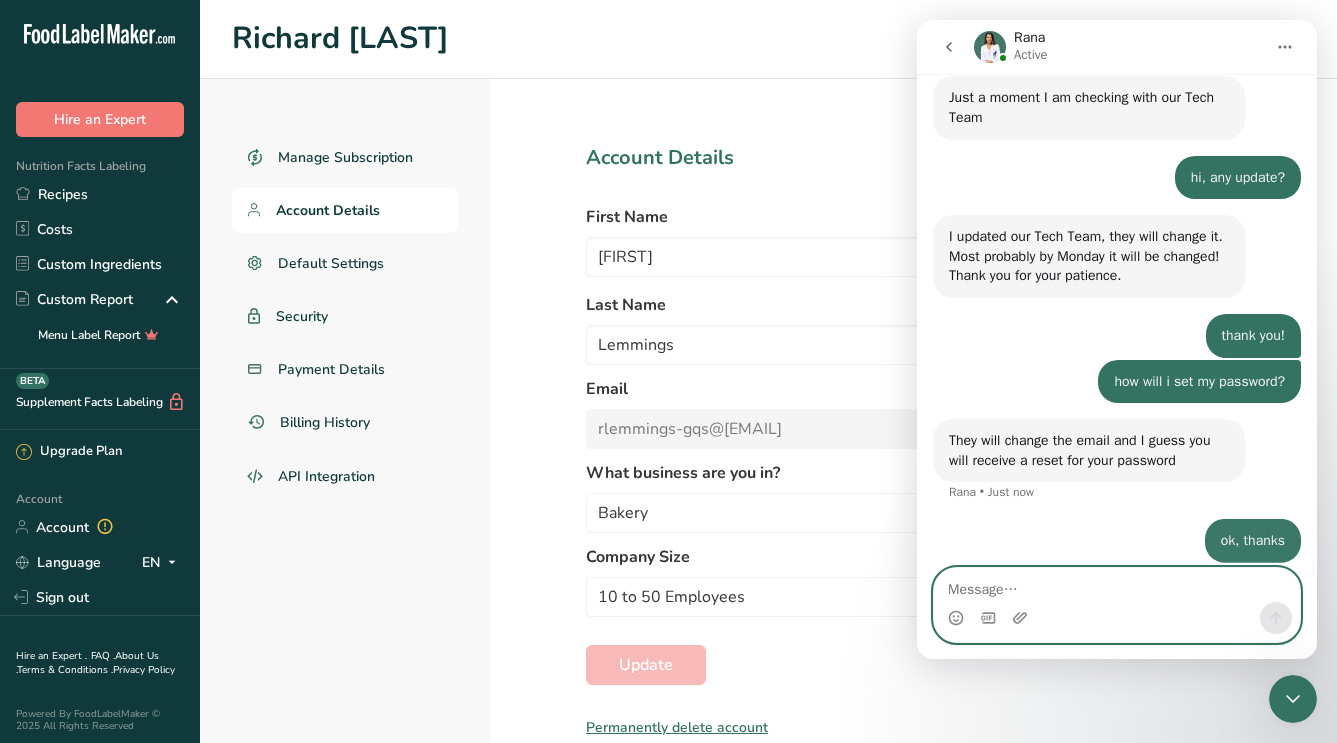 scroll, scrollTop: 812, scrollLeft: 0, axis: vertical 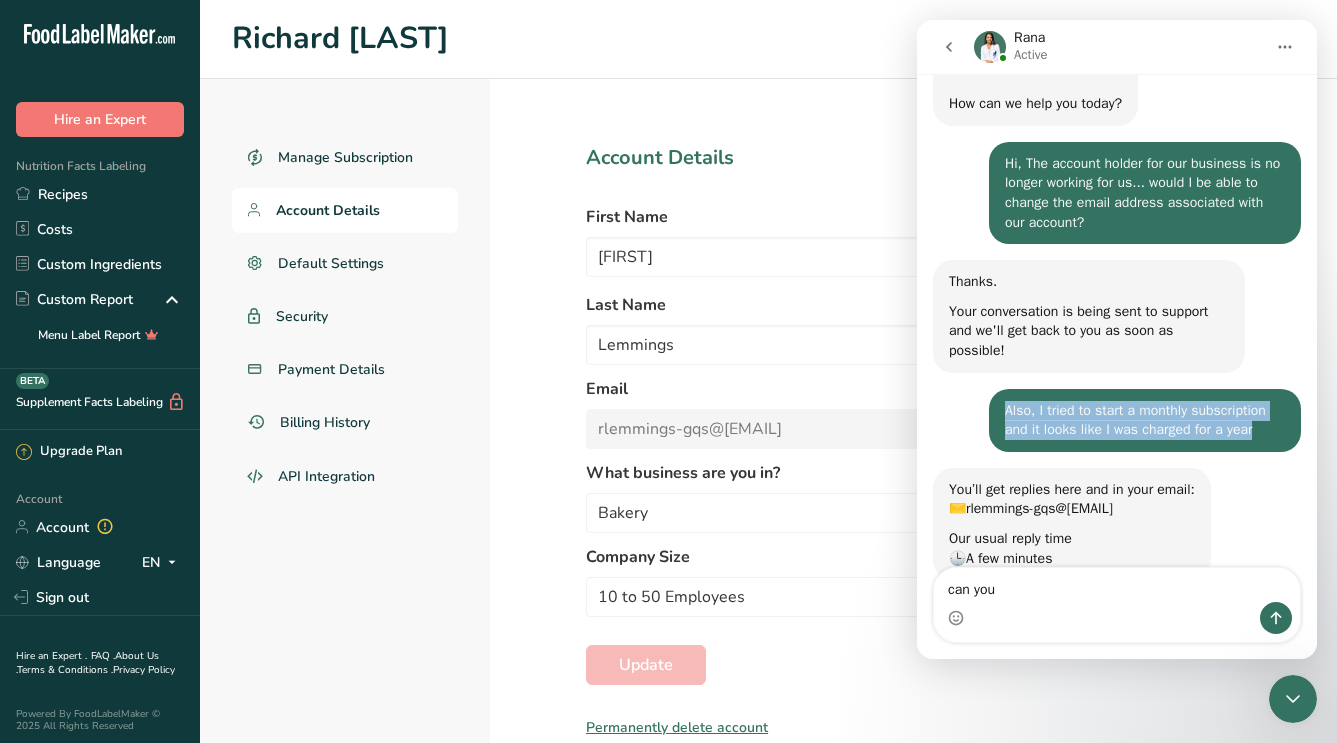 drag, startPoint x: 1249, startPoint y: 427, endPoint x: 1000, endPoint y: 386, distance: 252.35292 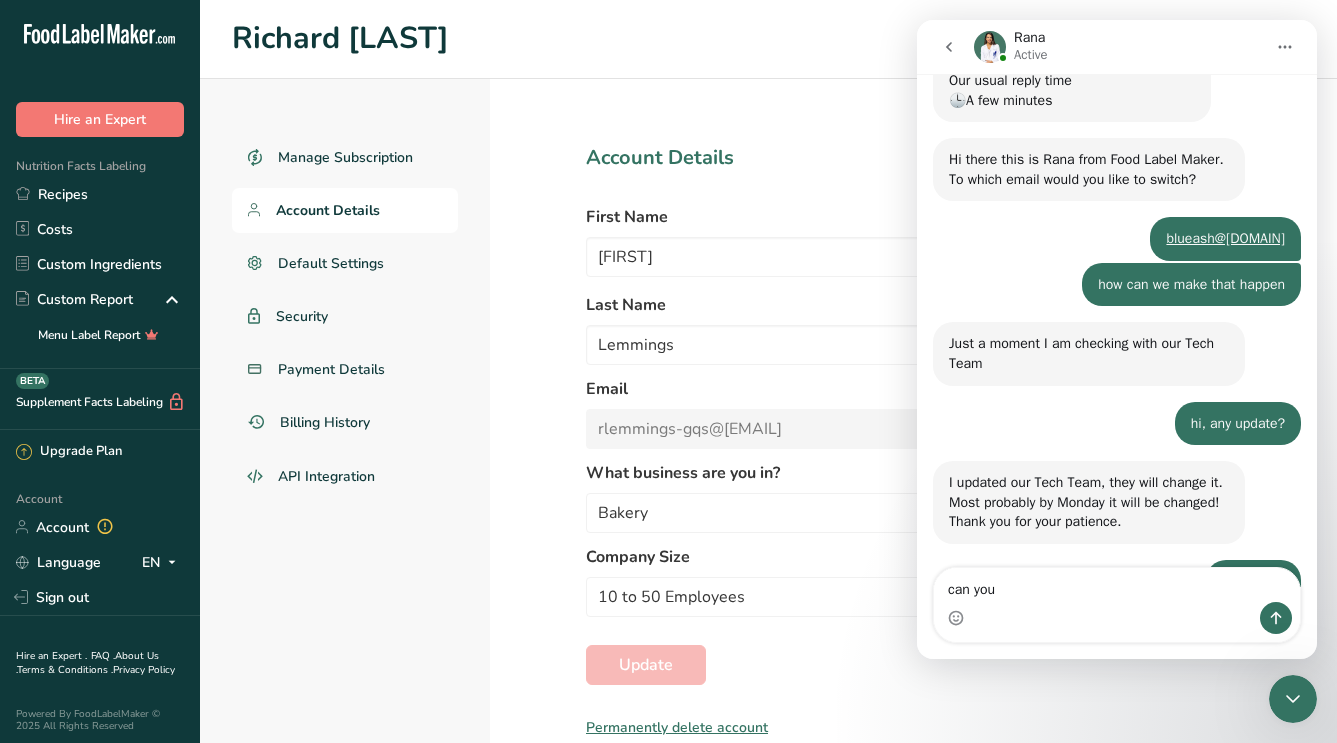 click at bounding box center [1117, 618] 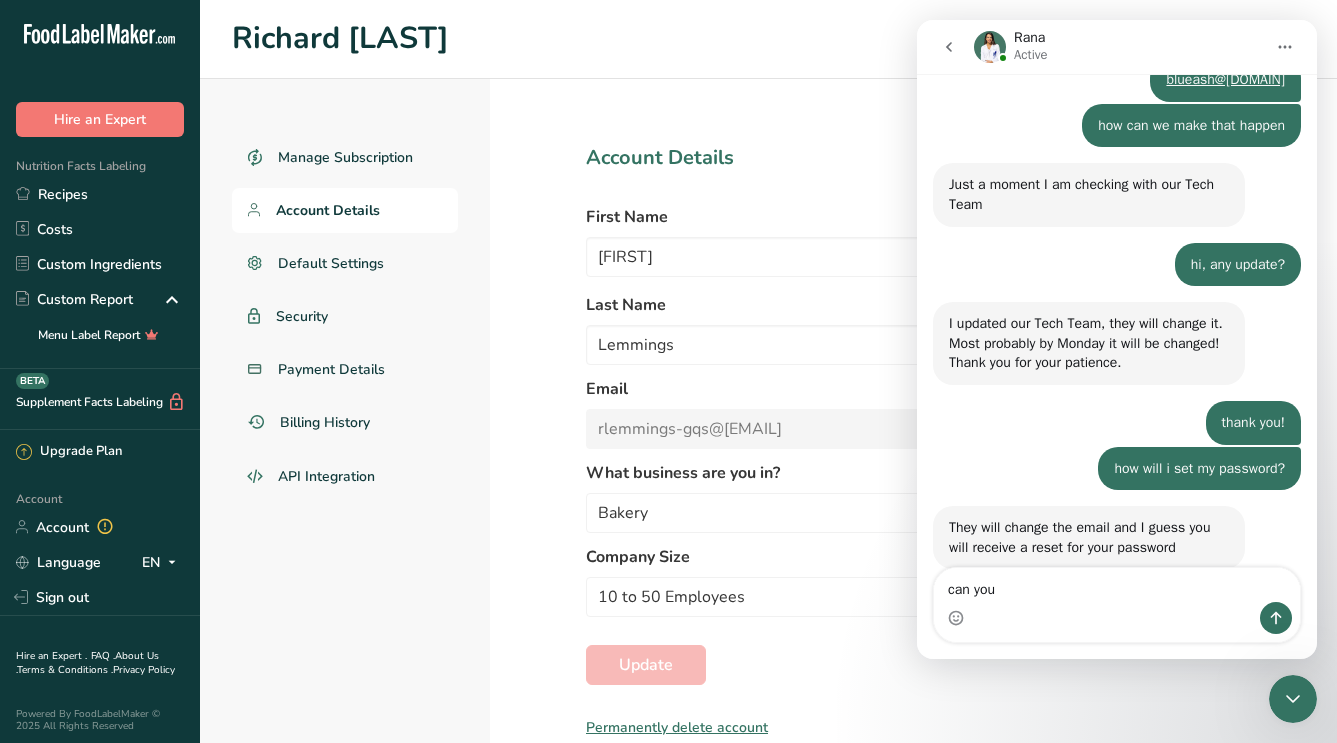 click at bounding box center (1117, 618) 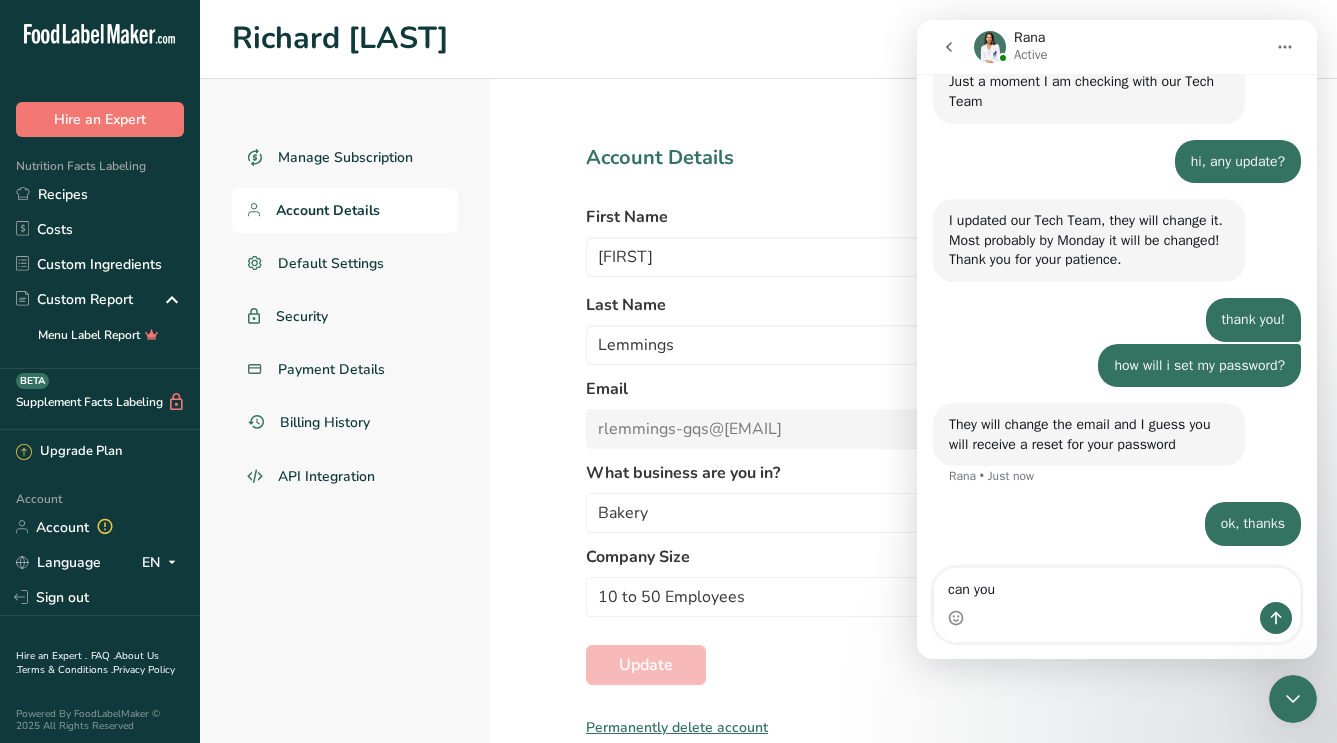 click at bounding box center [1117, 618] 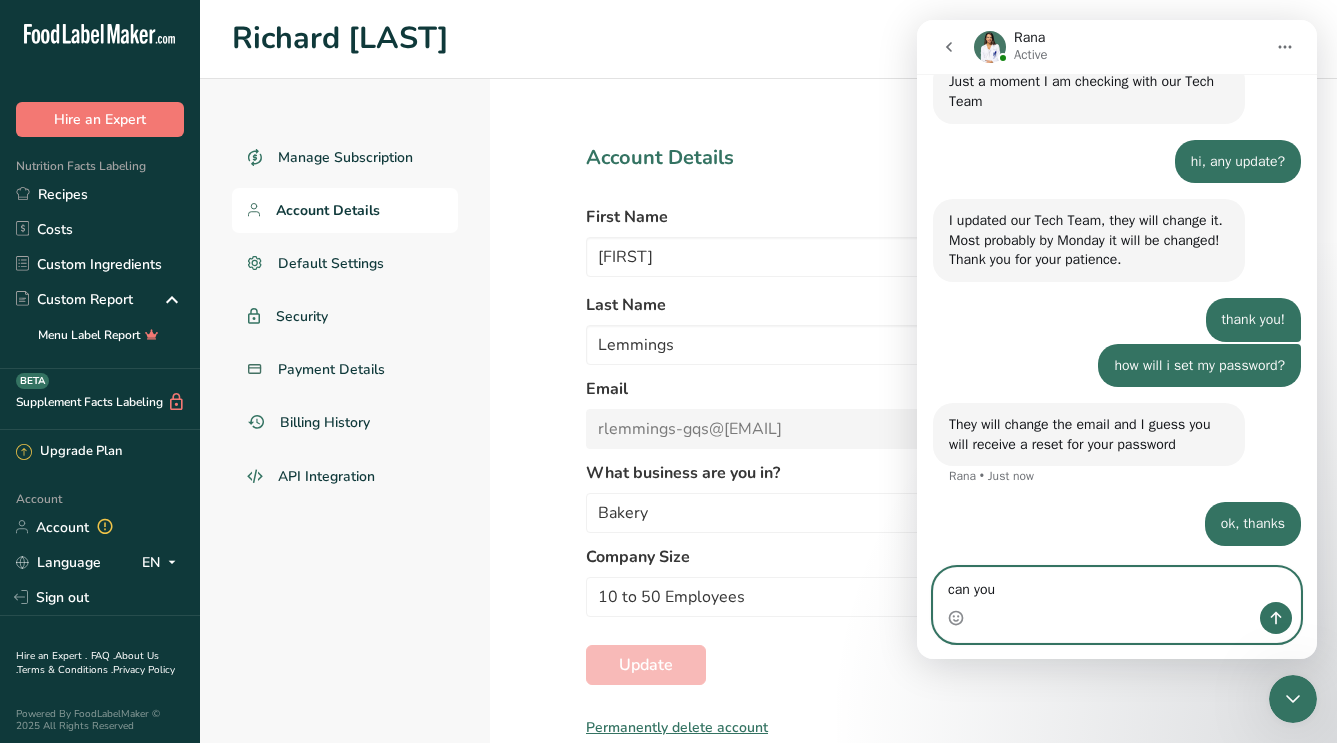 click on "can you" at bounding box center (1117, 585) 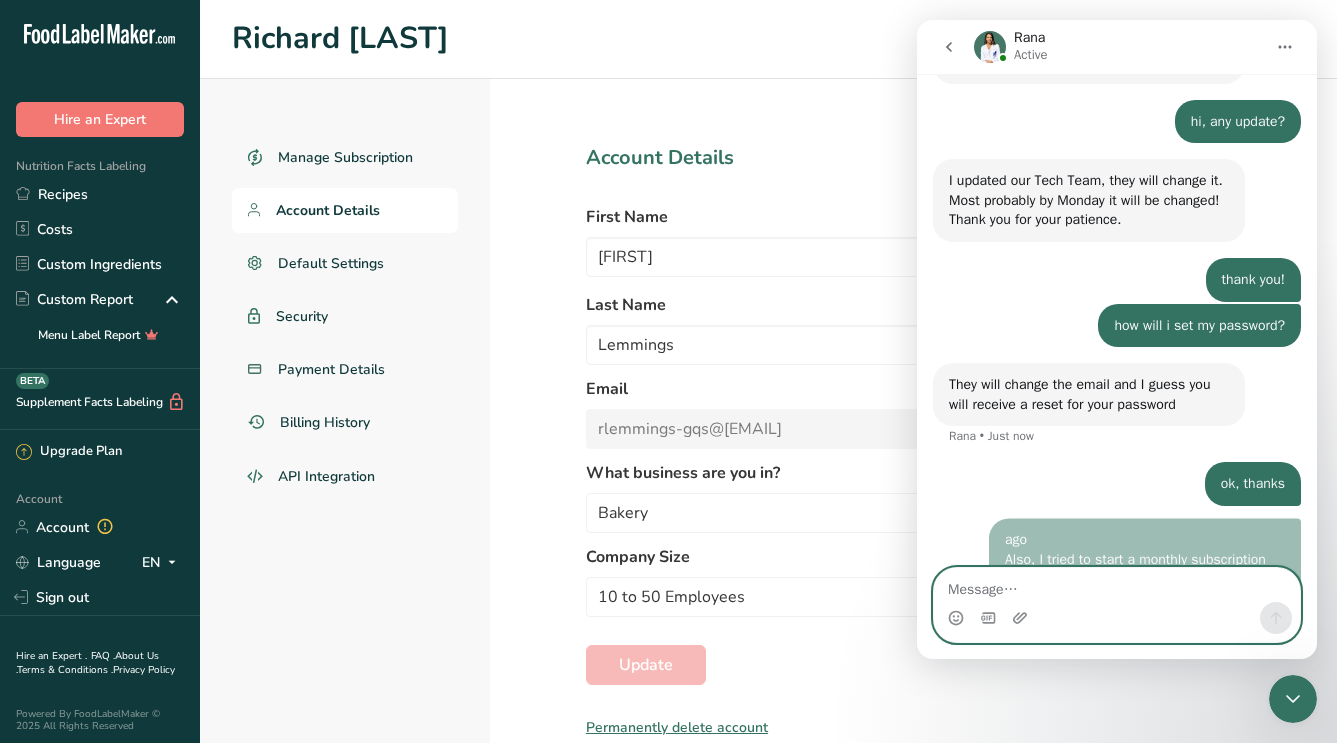 scroll, scrollTop: 897, scrollLeft: 0, axis: vertical 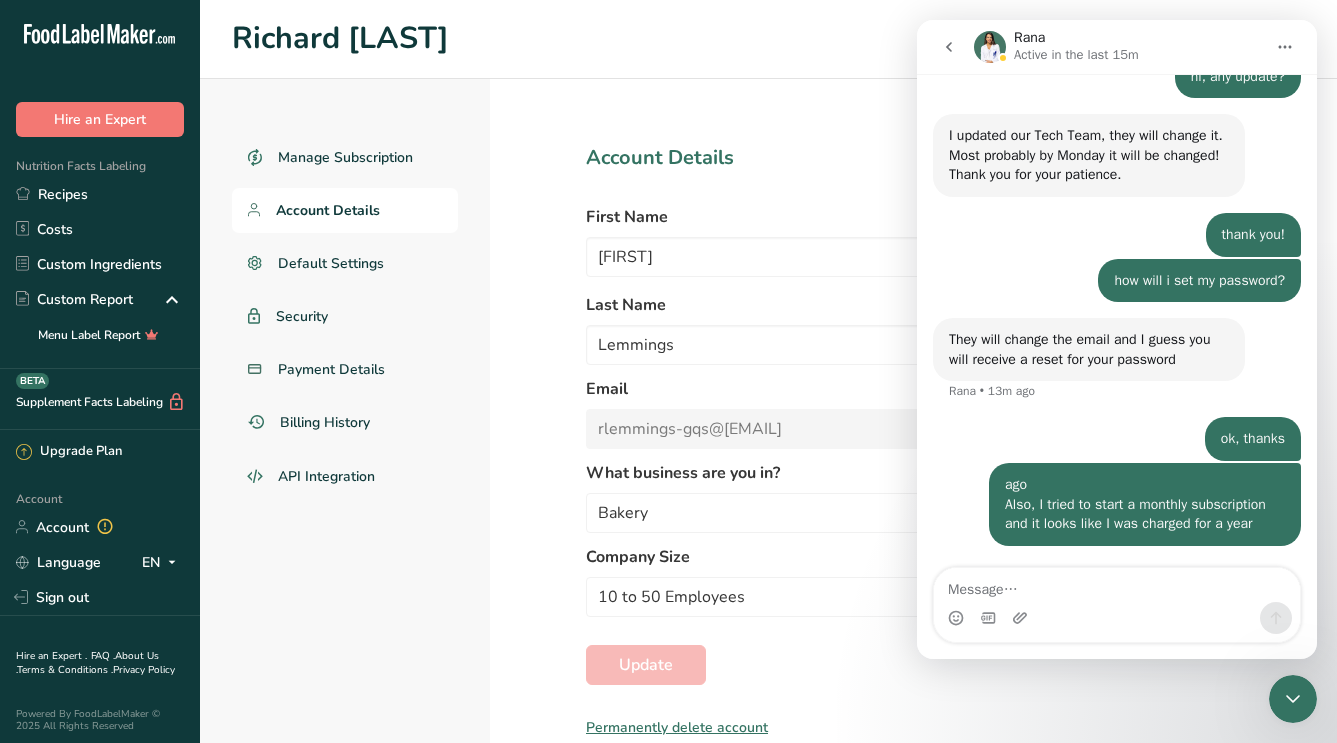 click at bounding box center (1117, 618) 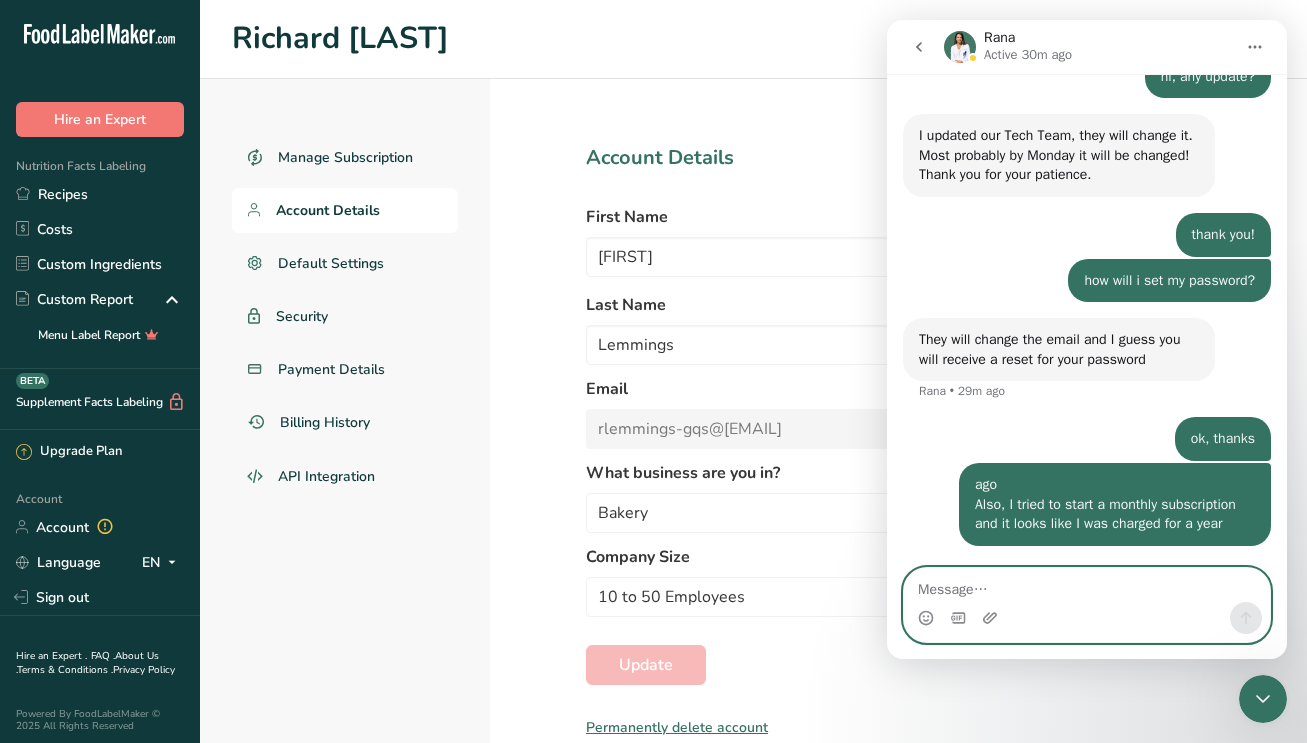 click at bounding box center [1087, 585] 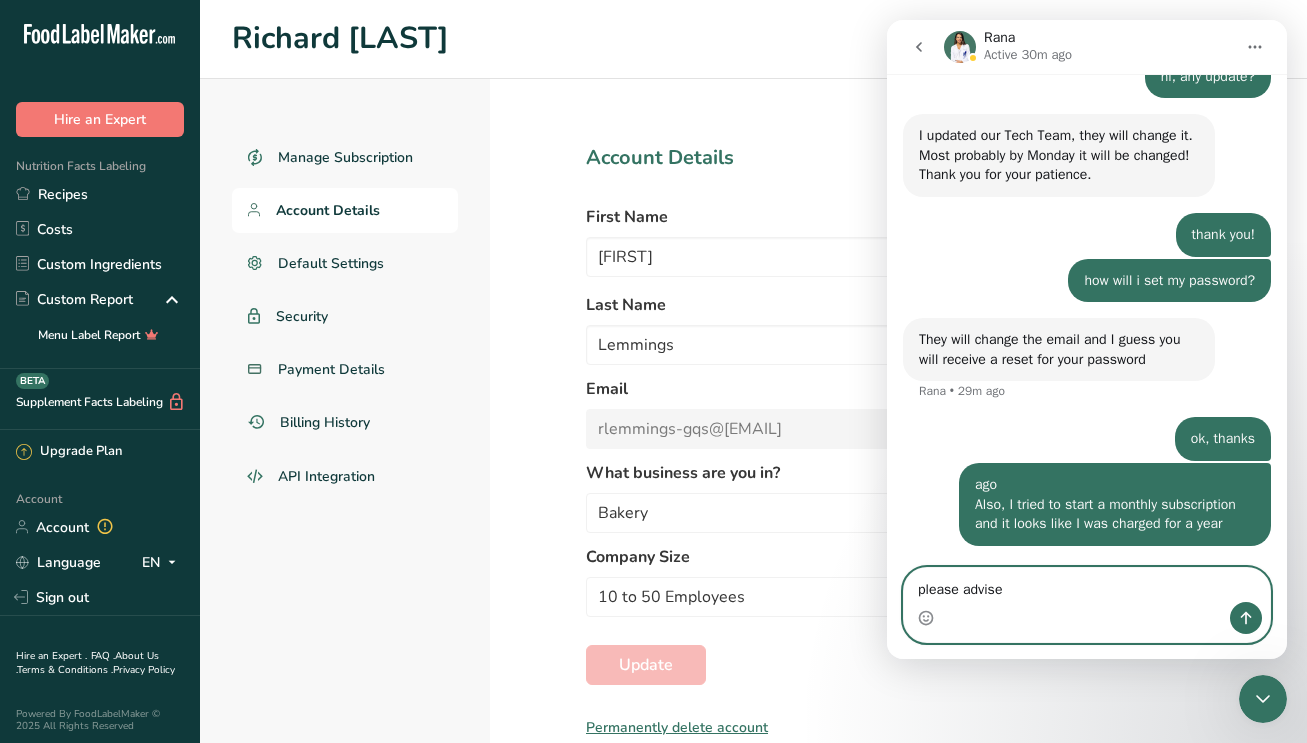 type on "please advise!" 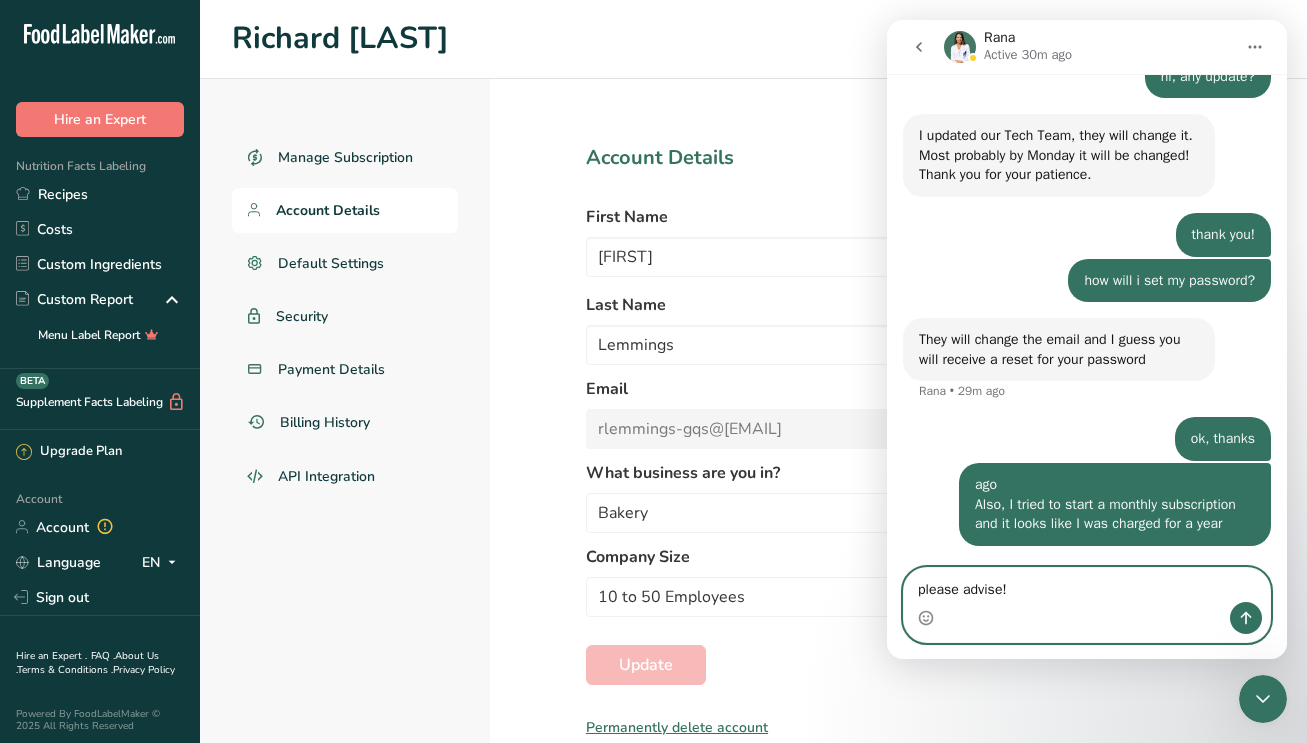 type 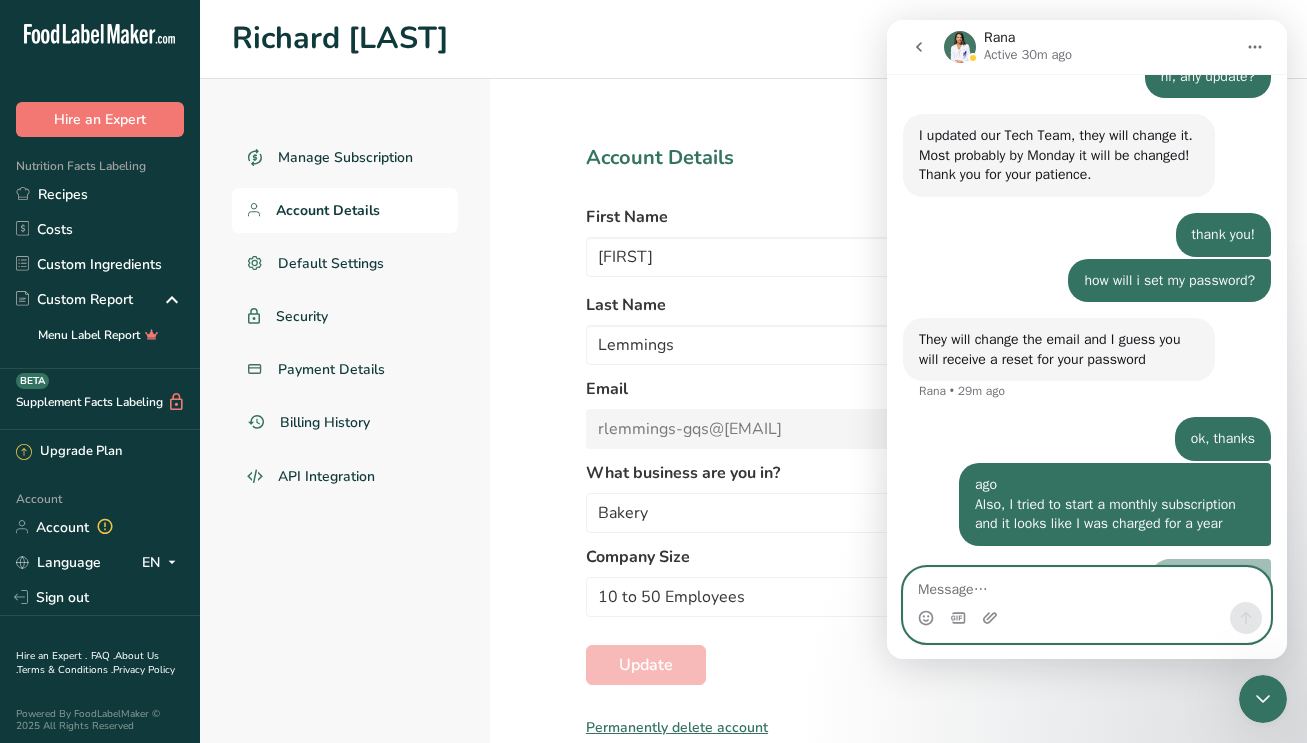 scroll, scrollTop: 942, scrollLeft: 0, axis: vertical 